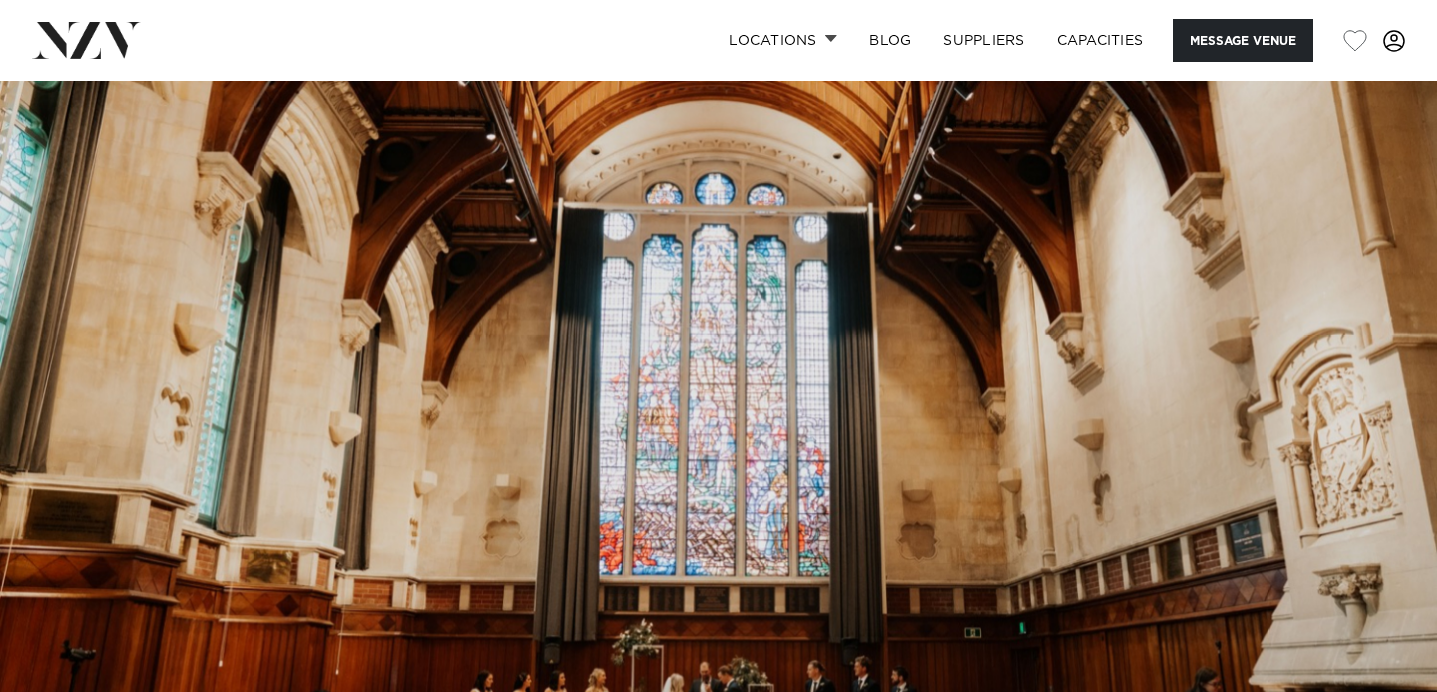 scroll, scrollTop: 0, scrollLeft: 0, axis: both 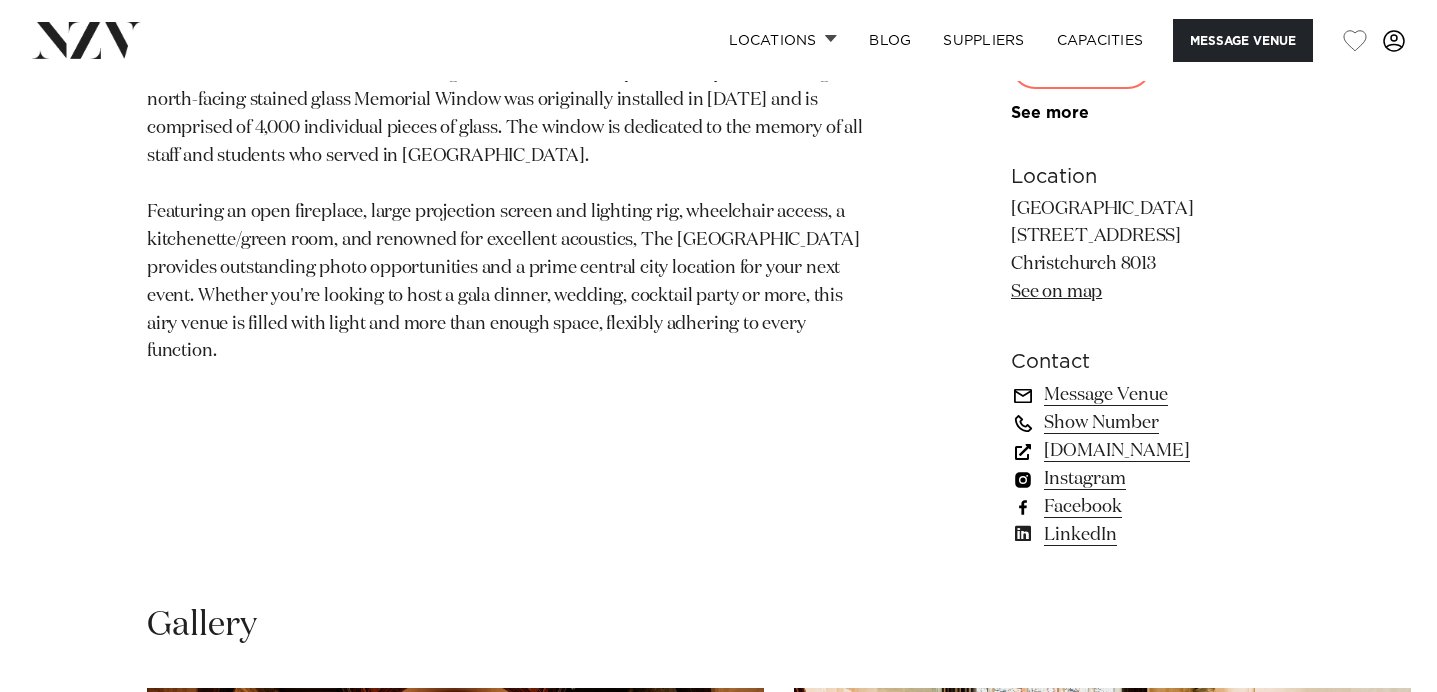 click on "Message Venue" at bounding box center [1150, 395] 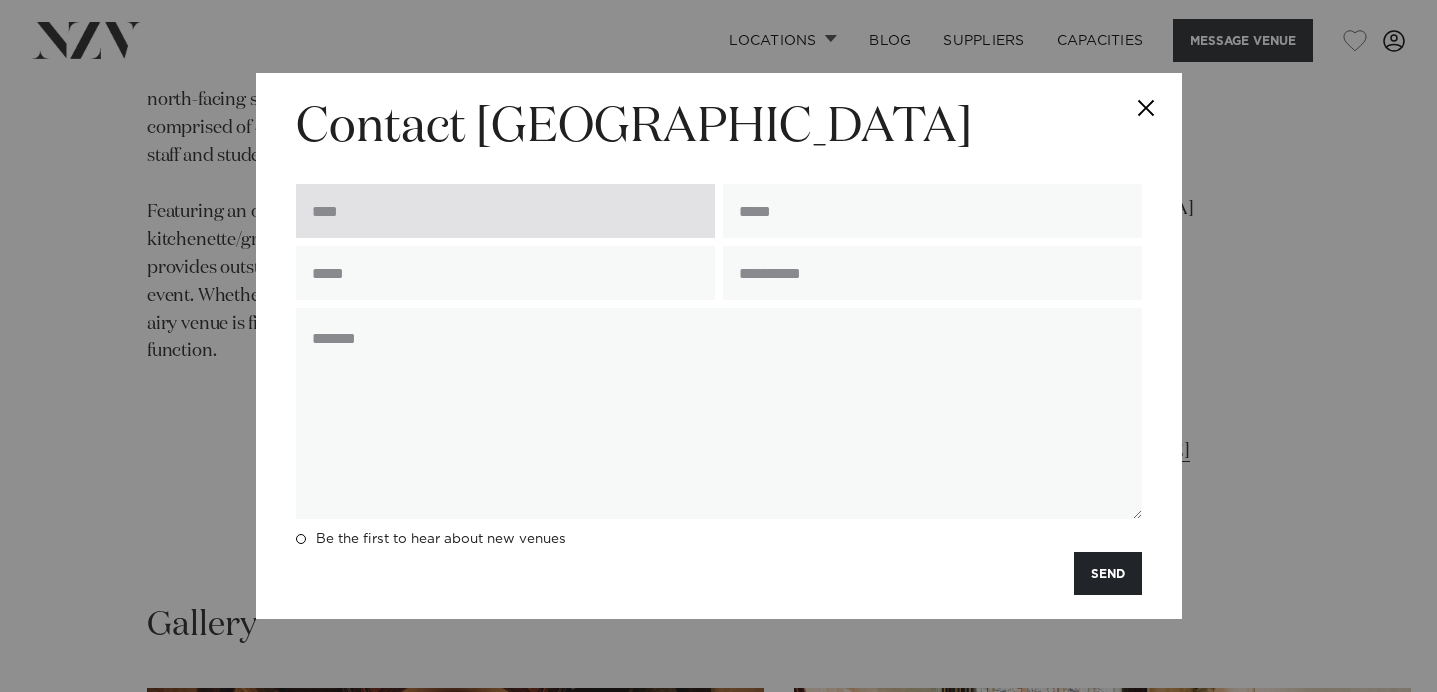 click at bounding box center (505, 211) 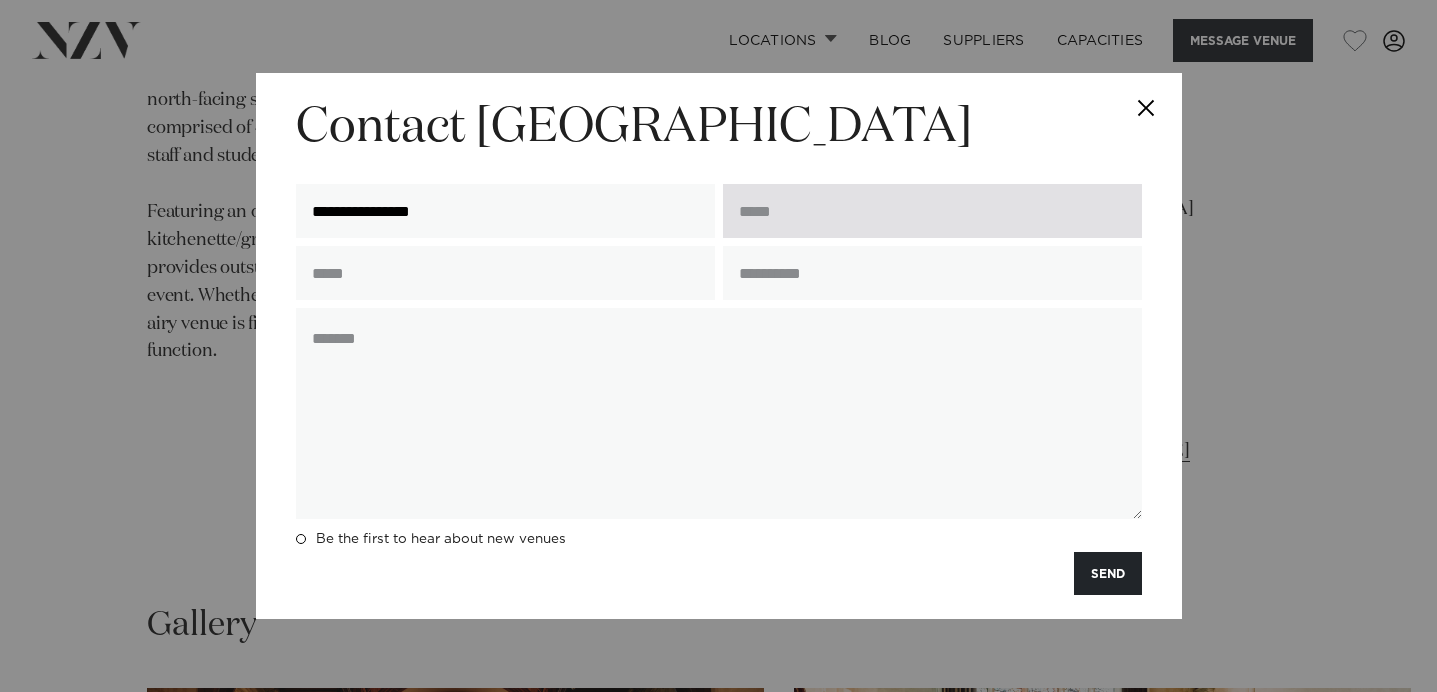 click at bounding box center (932, 211) 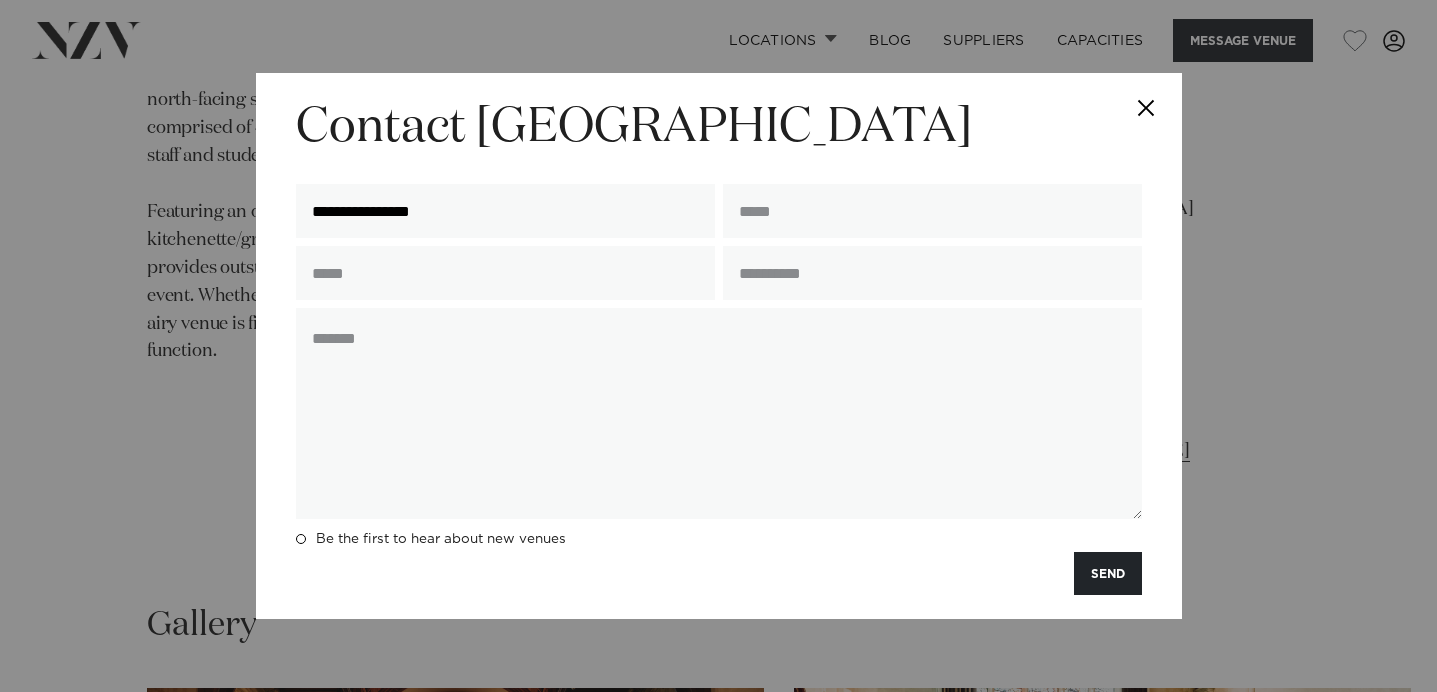 type on "**********" 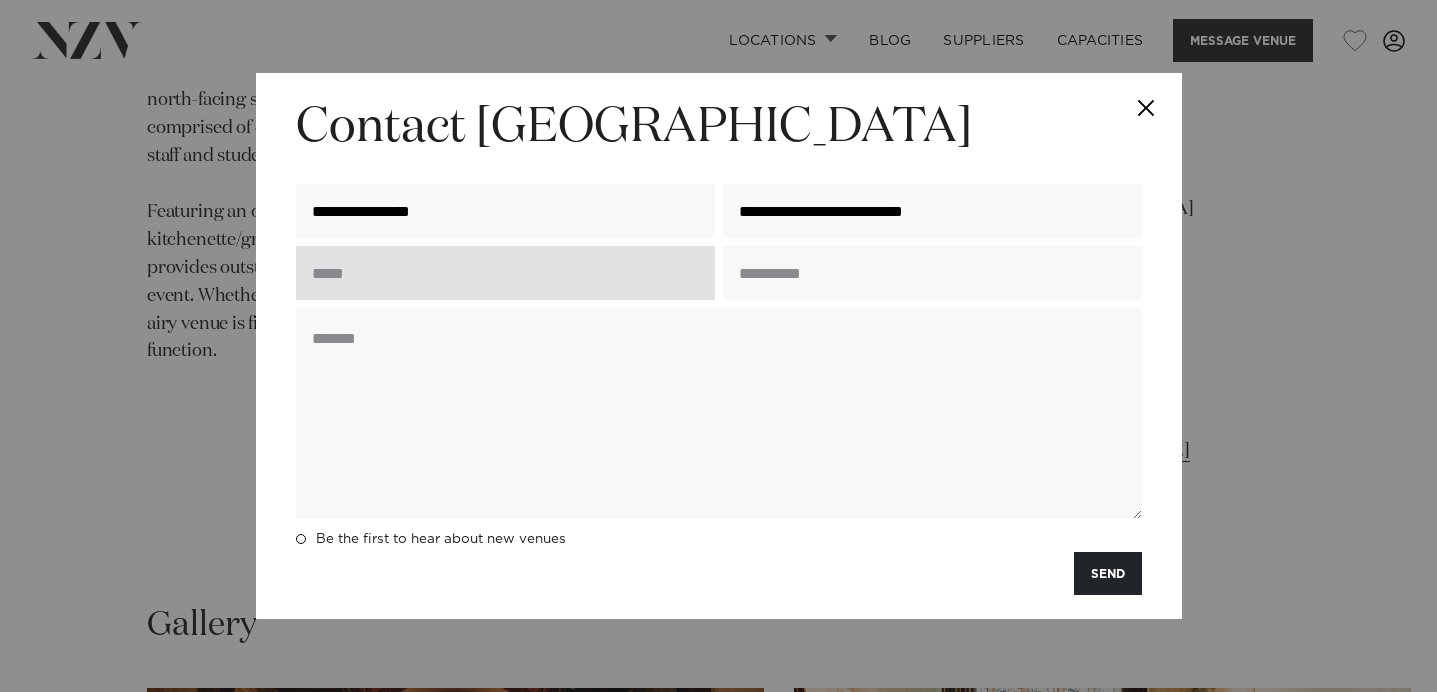 click at bounding box center [505, 273] 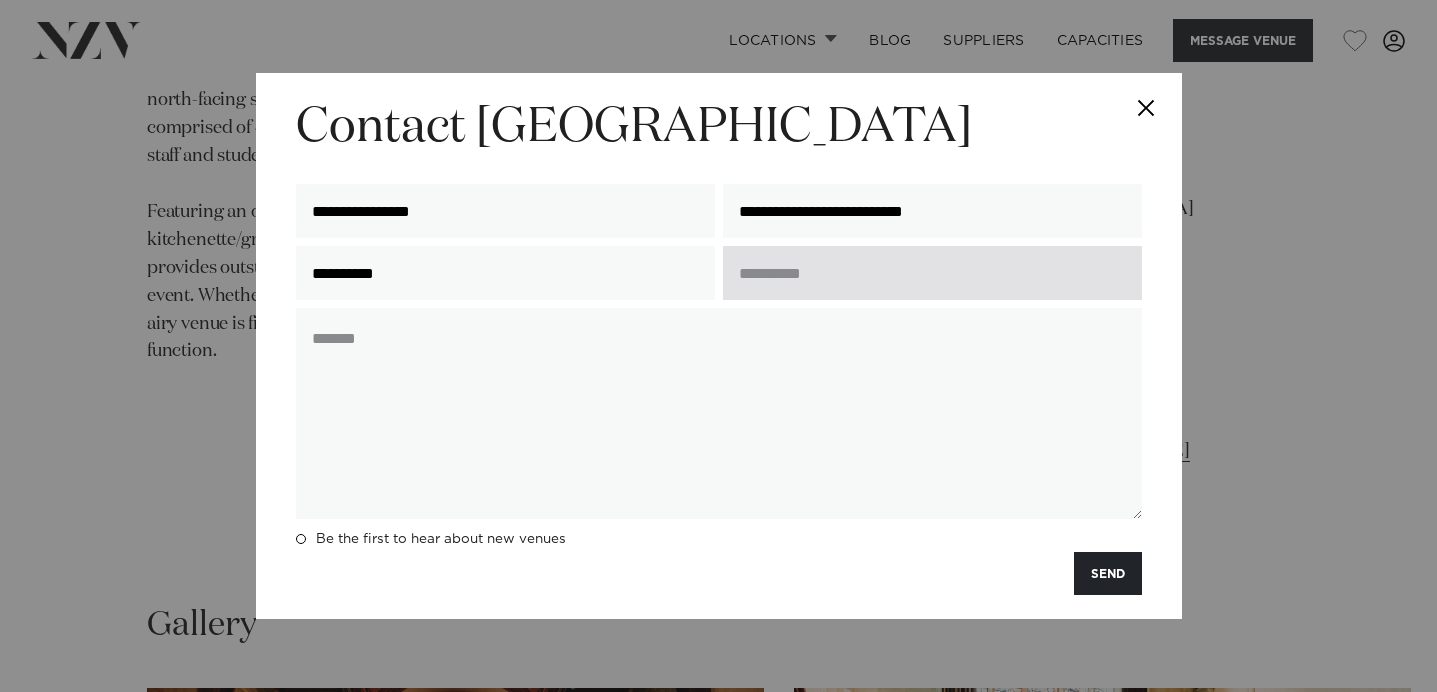 type on "**********" 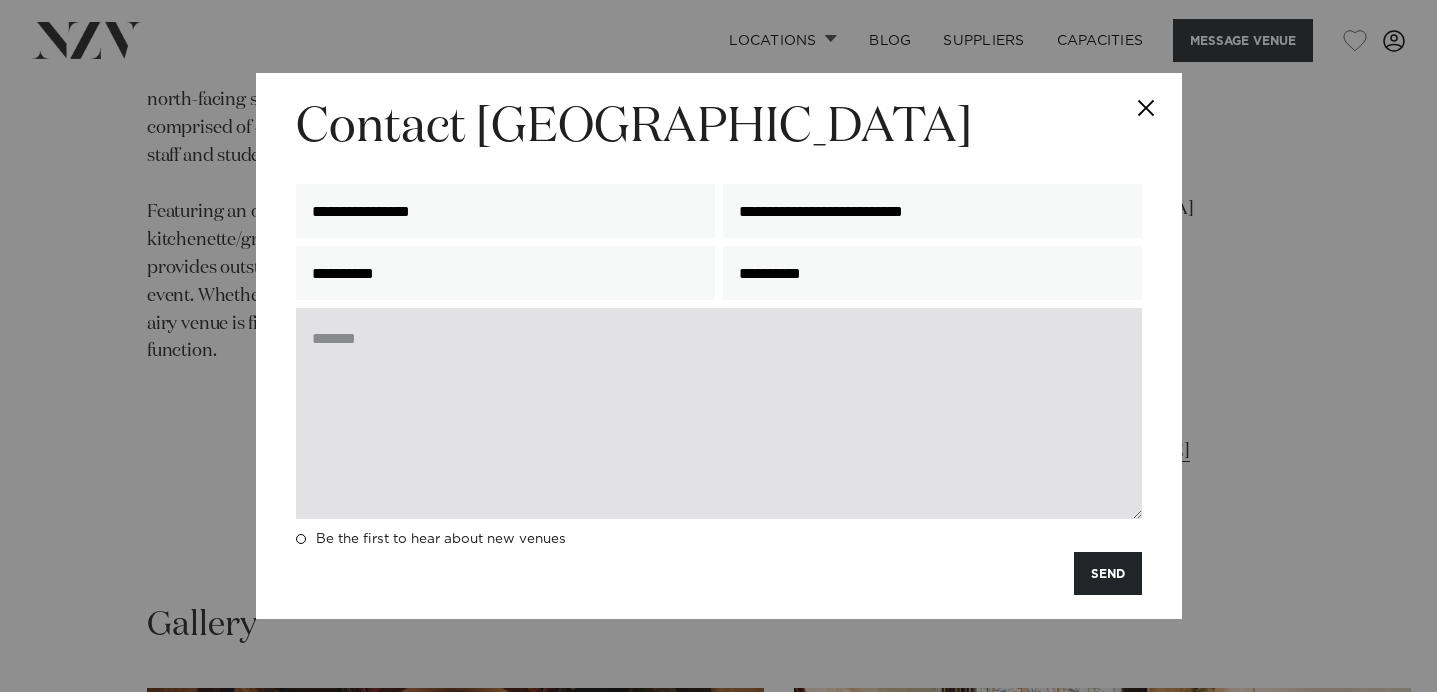 type on "**********" 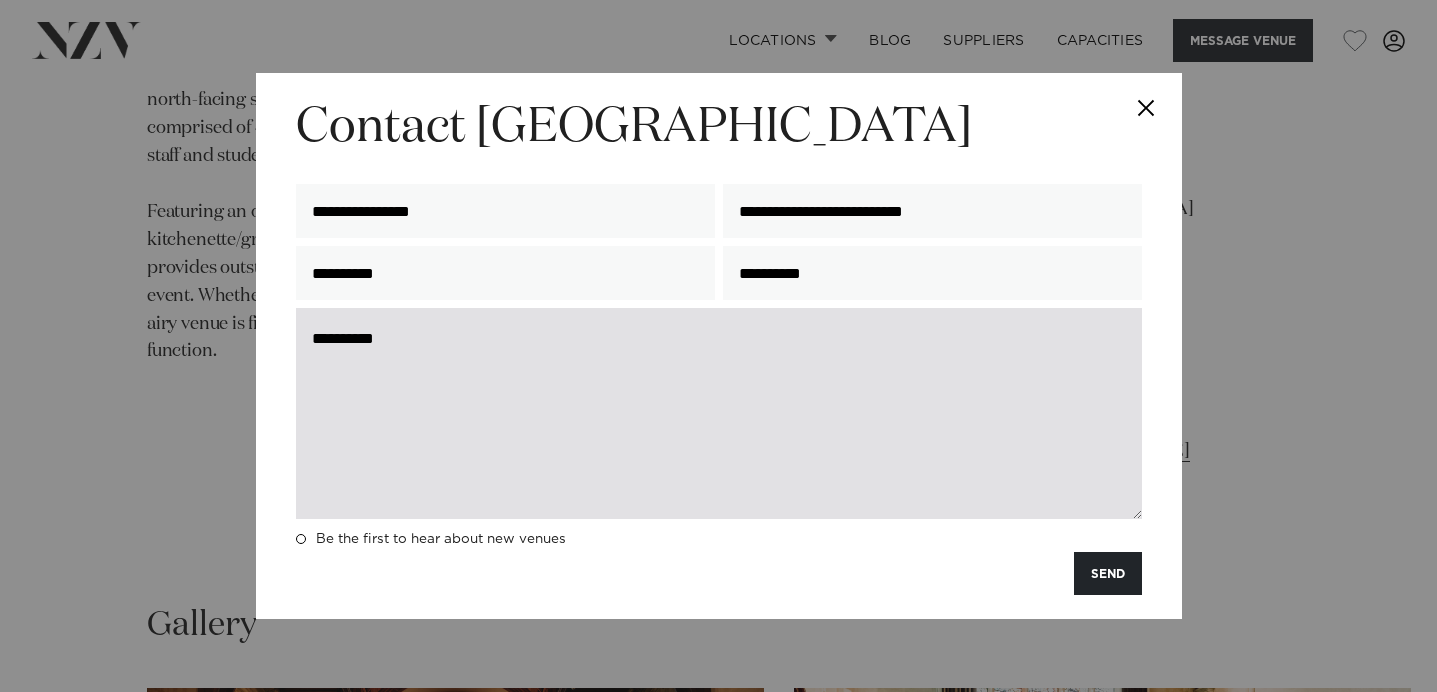 paste on "**********" 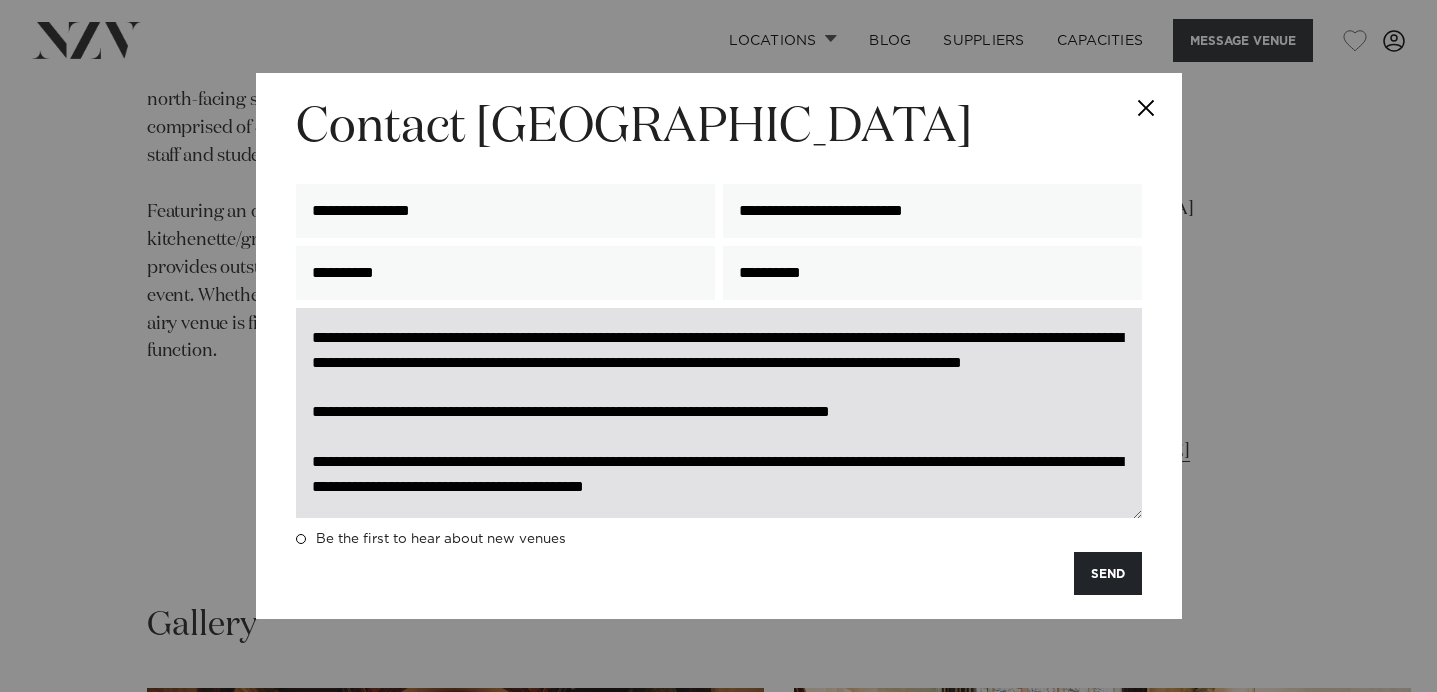 scroll, scrollTop: 0, scrollLeft: 0, axis: both 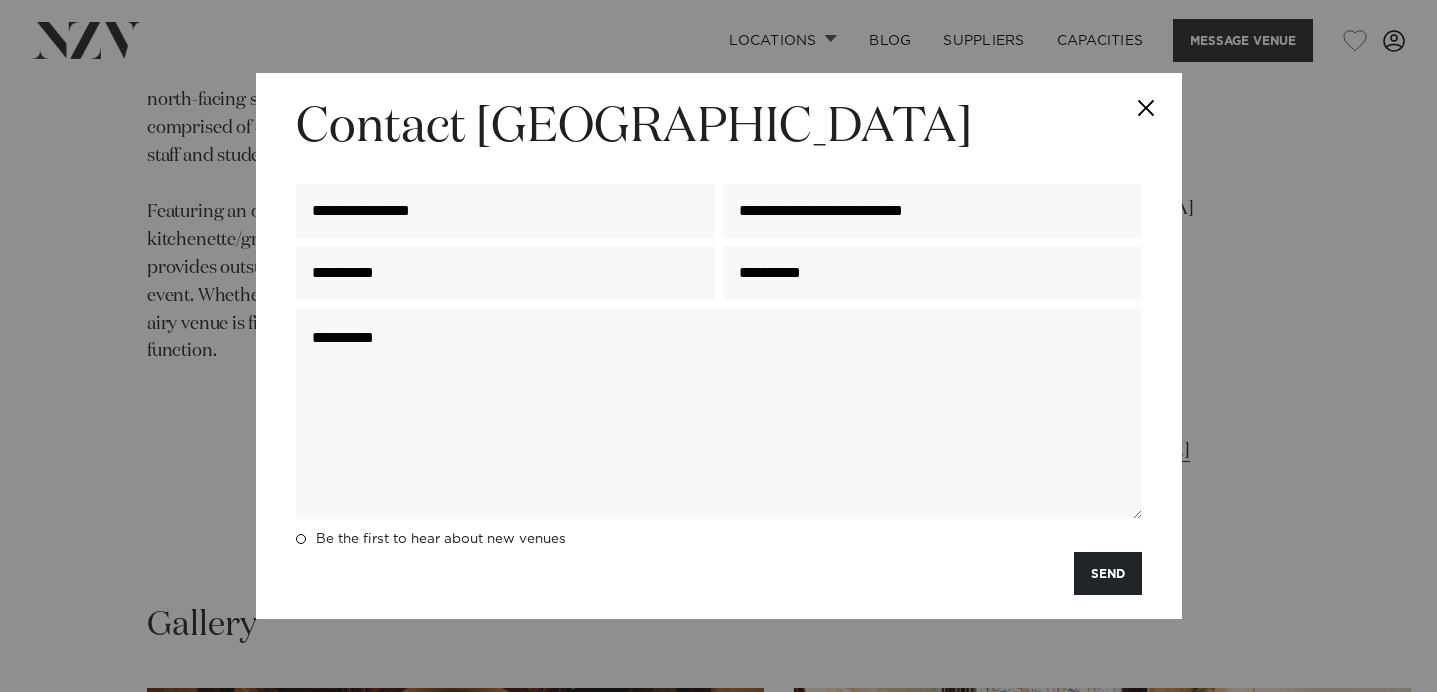paste on "**********" 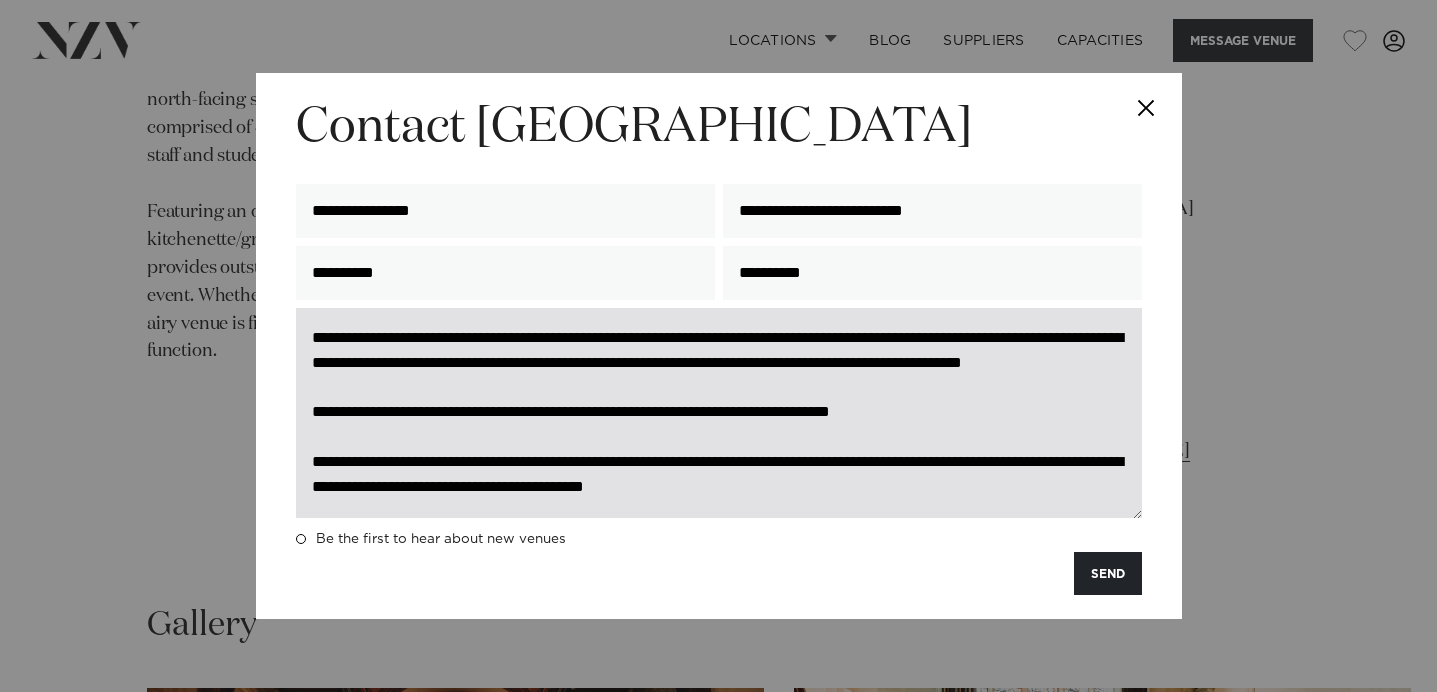 scroll, scrollTop: 0, scrollLeft: 0, axis: both 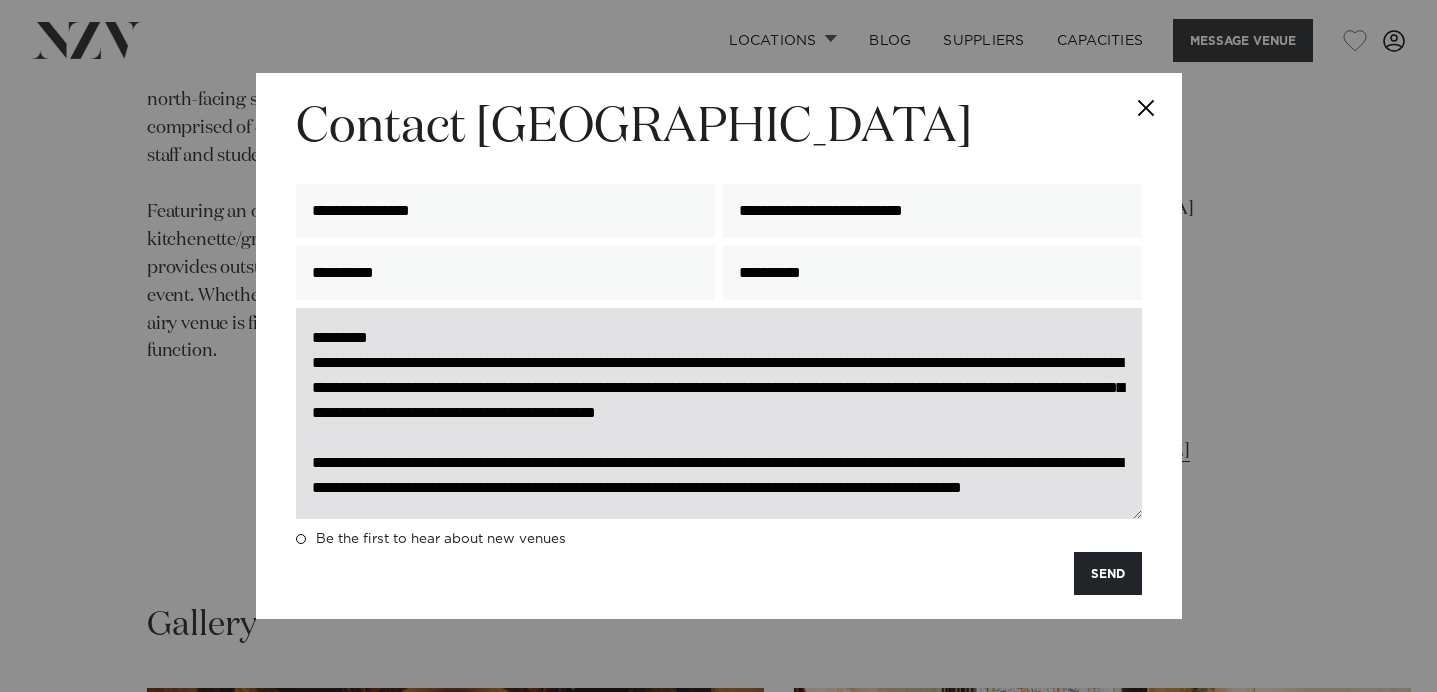click on "**********" at bounding box center [719, 413] 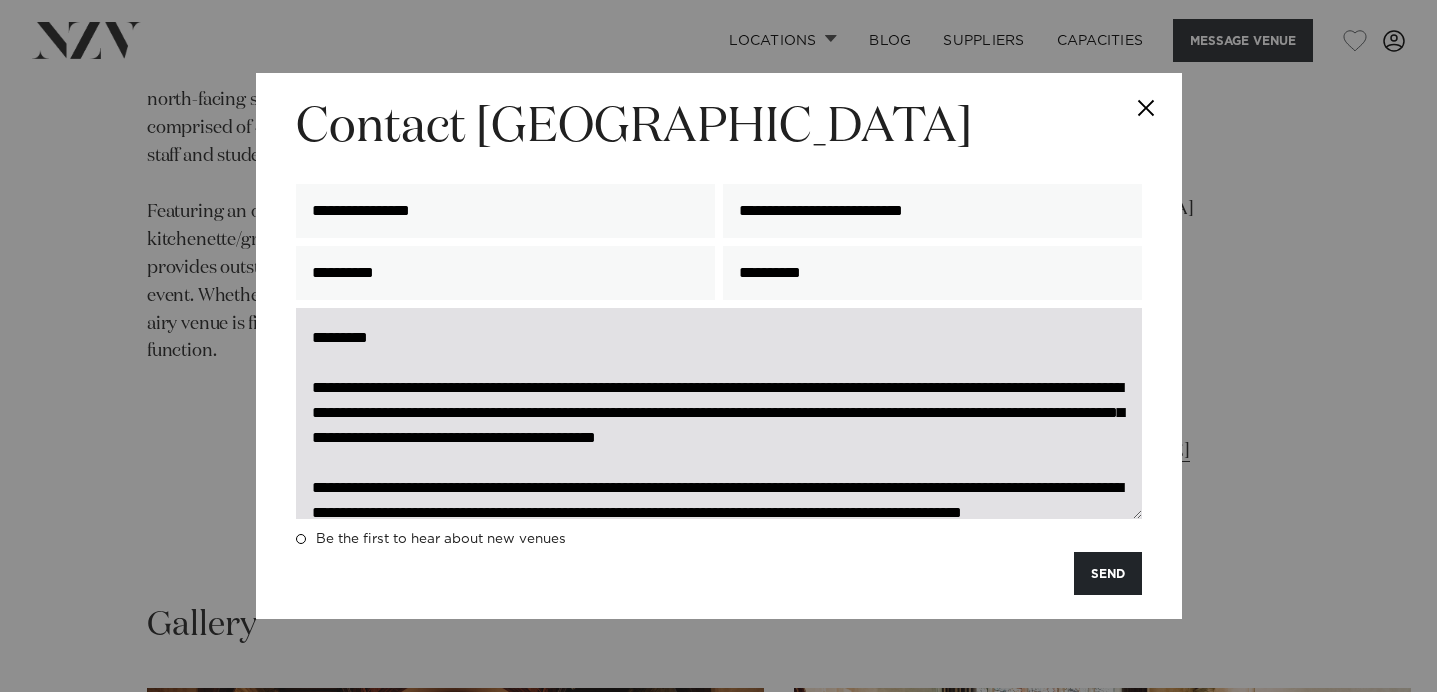click on "**********" at bounding box center (719, 413) 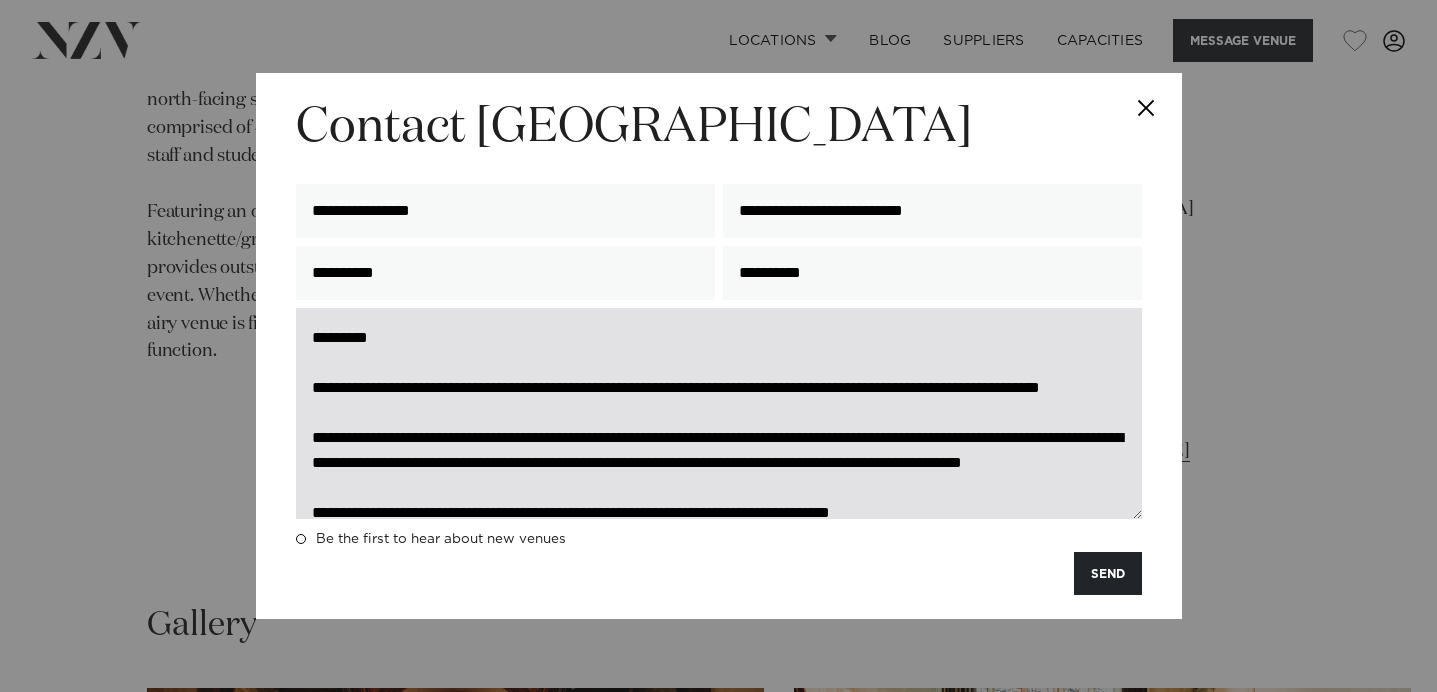 click on "**********" at bounding box center [719, 413] 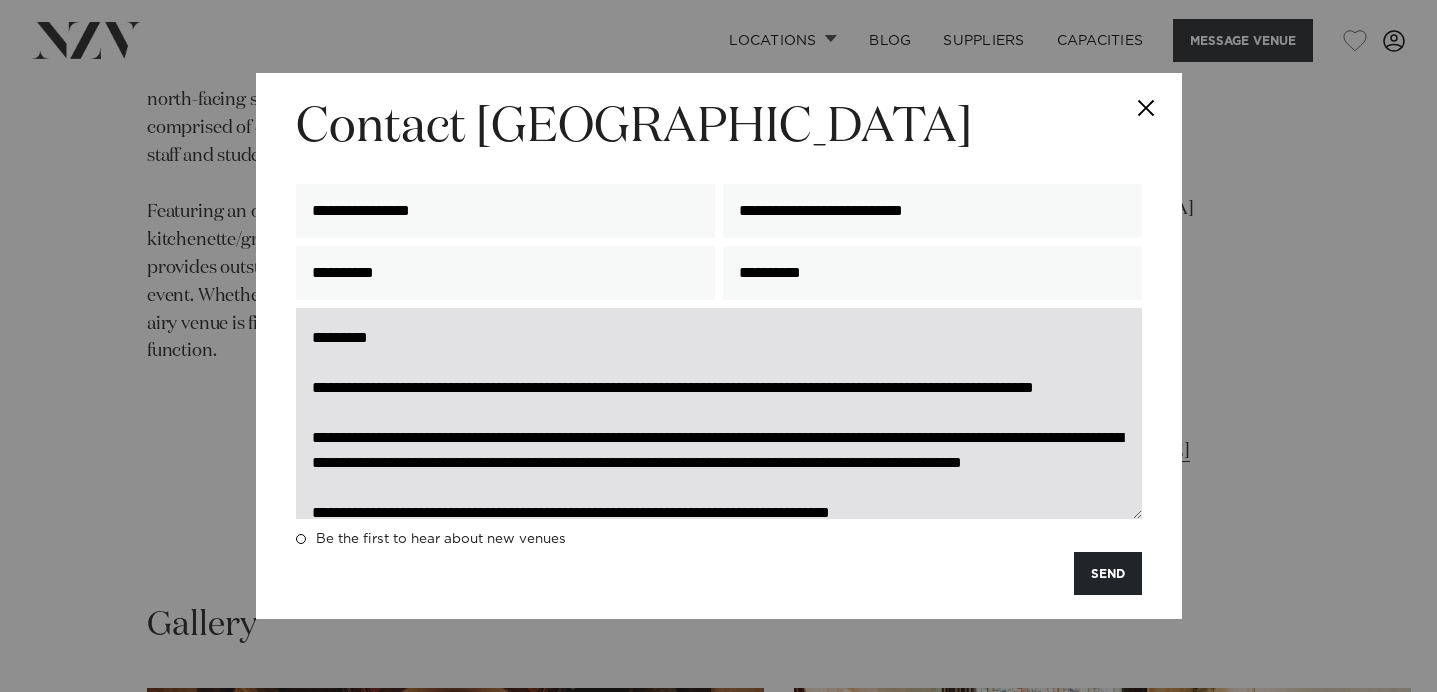 click on "**********" at bounding box center [719, 413] 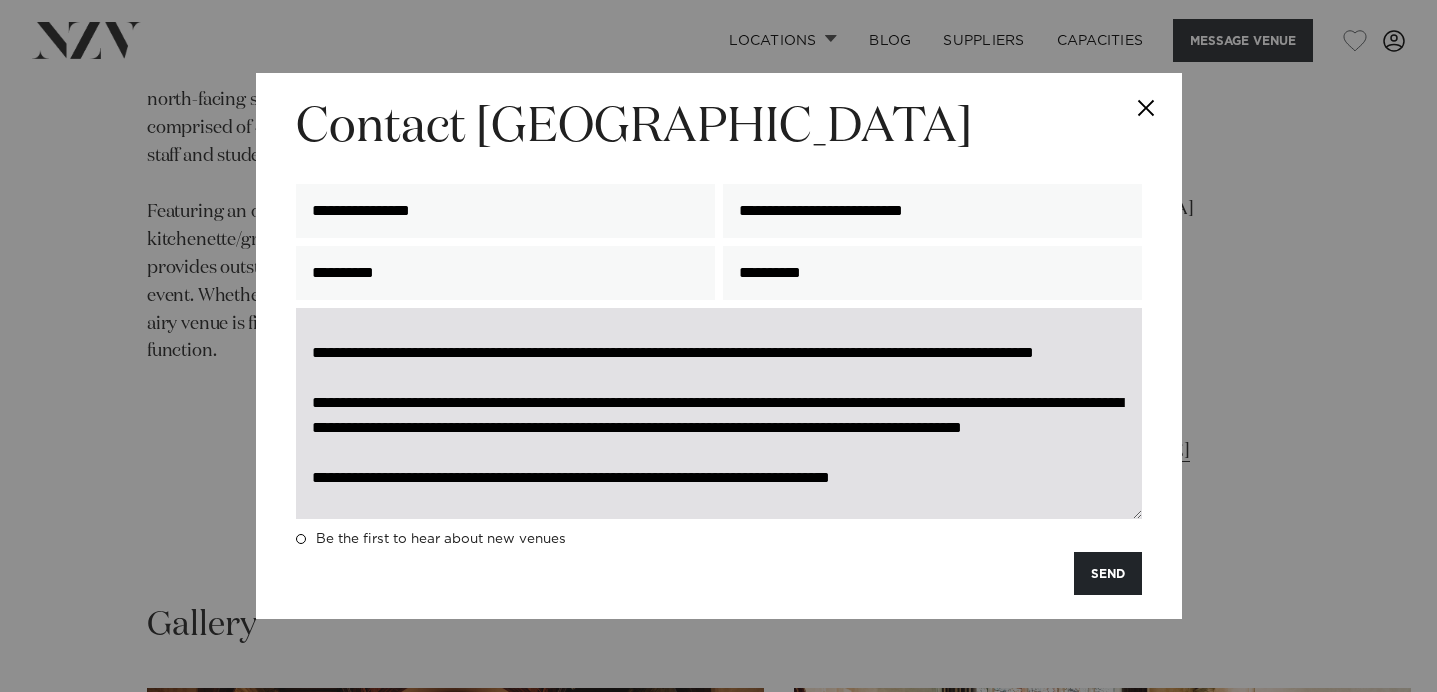 scroll, scrollTop: 27, scrollLeft: 0, axis: vertical 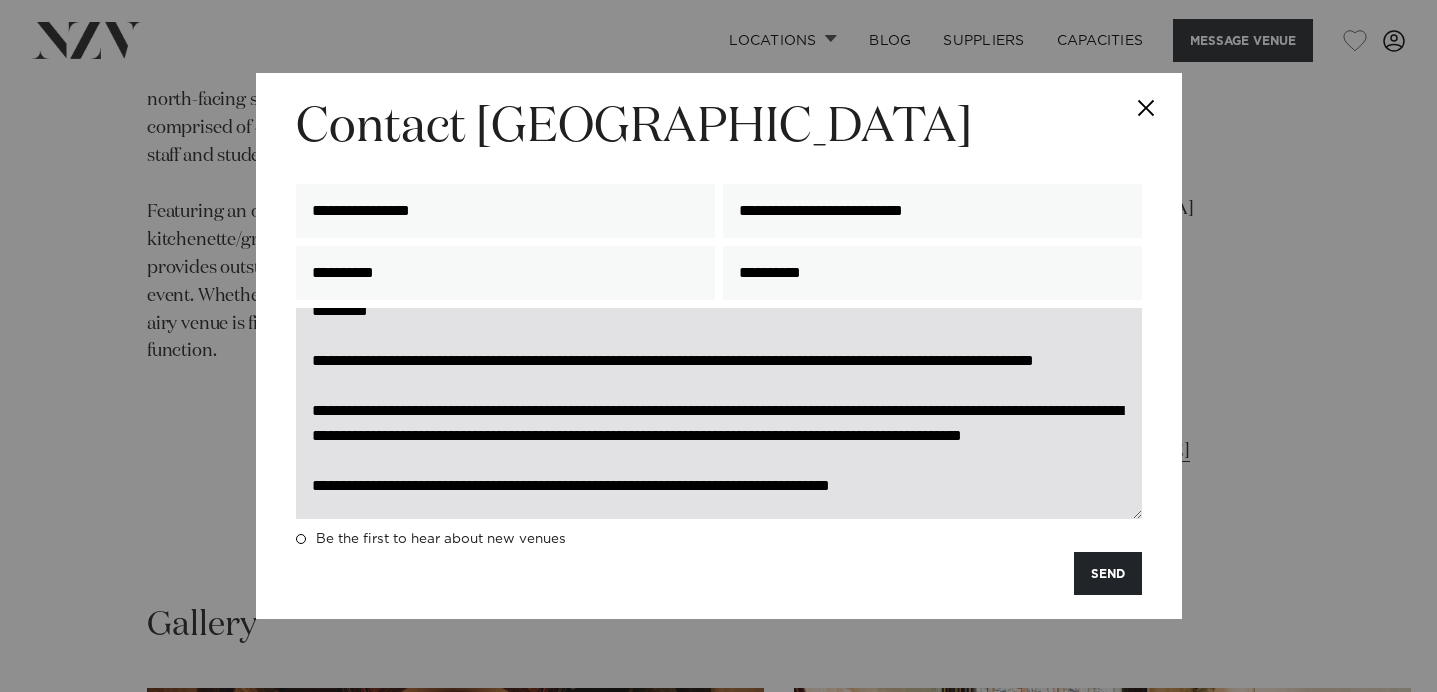 click on "**********" at bounding box center [719, 413] 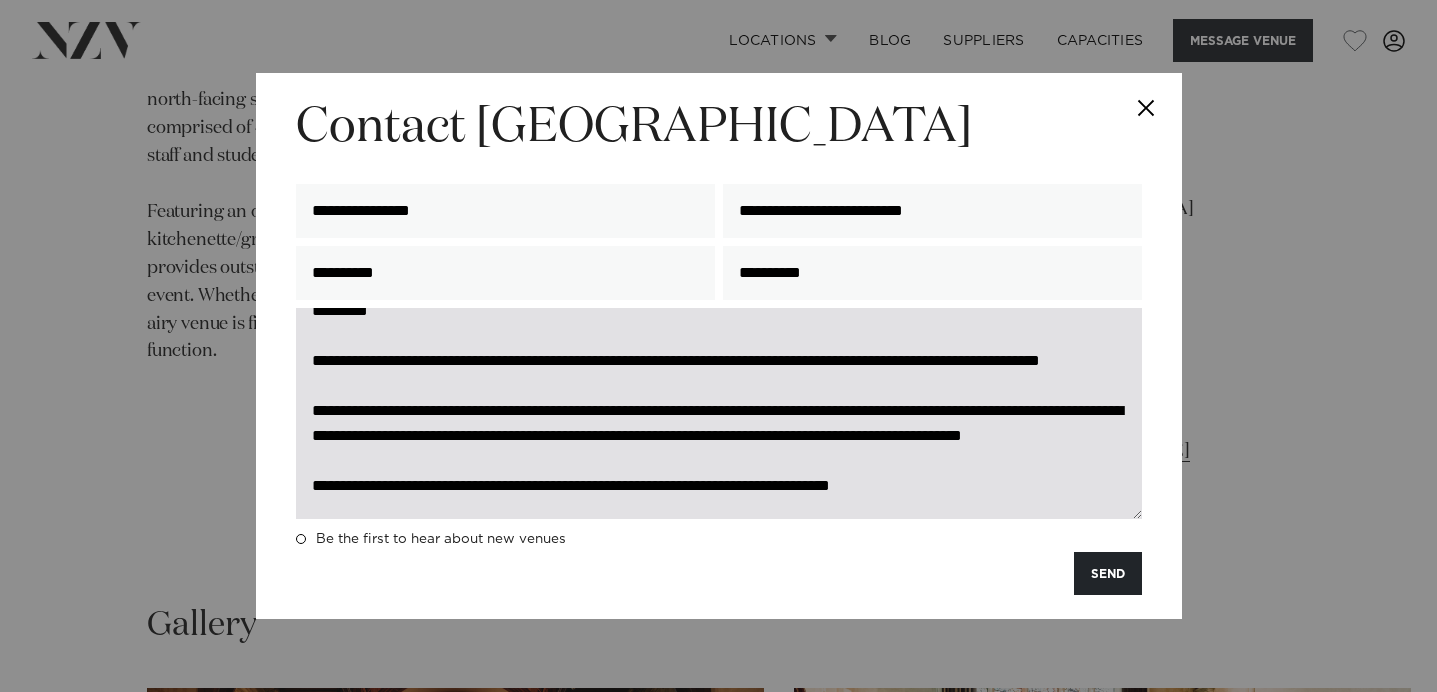 click on "**********" at bounding box center (719, 413) 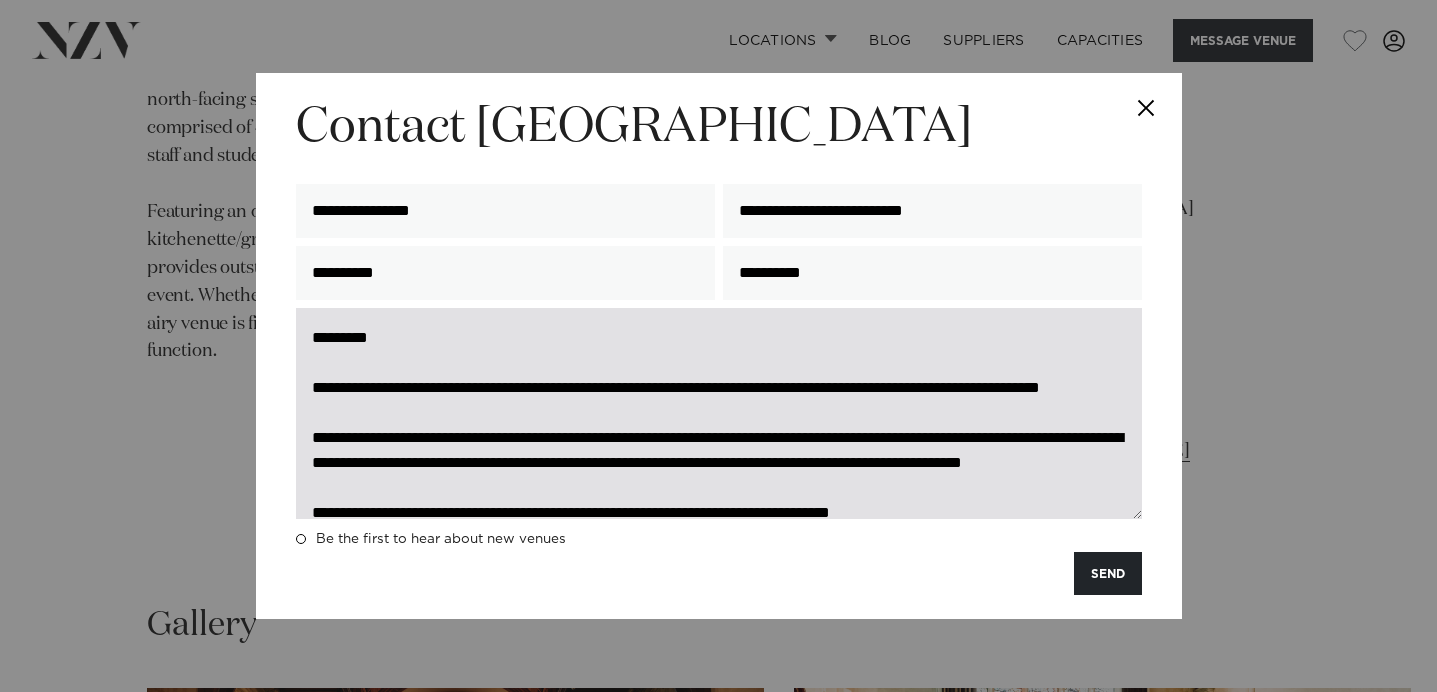 click on "**********" at bounding box center (719, 413) 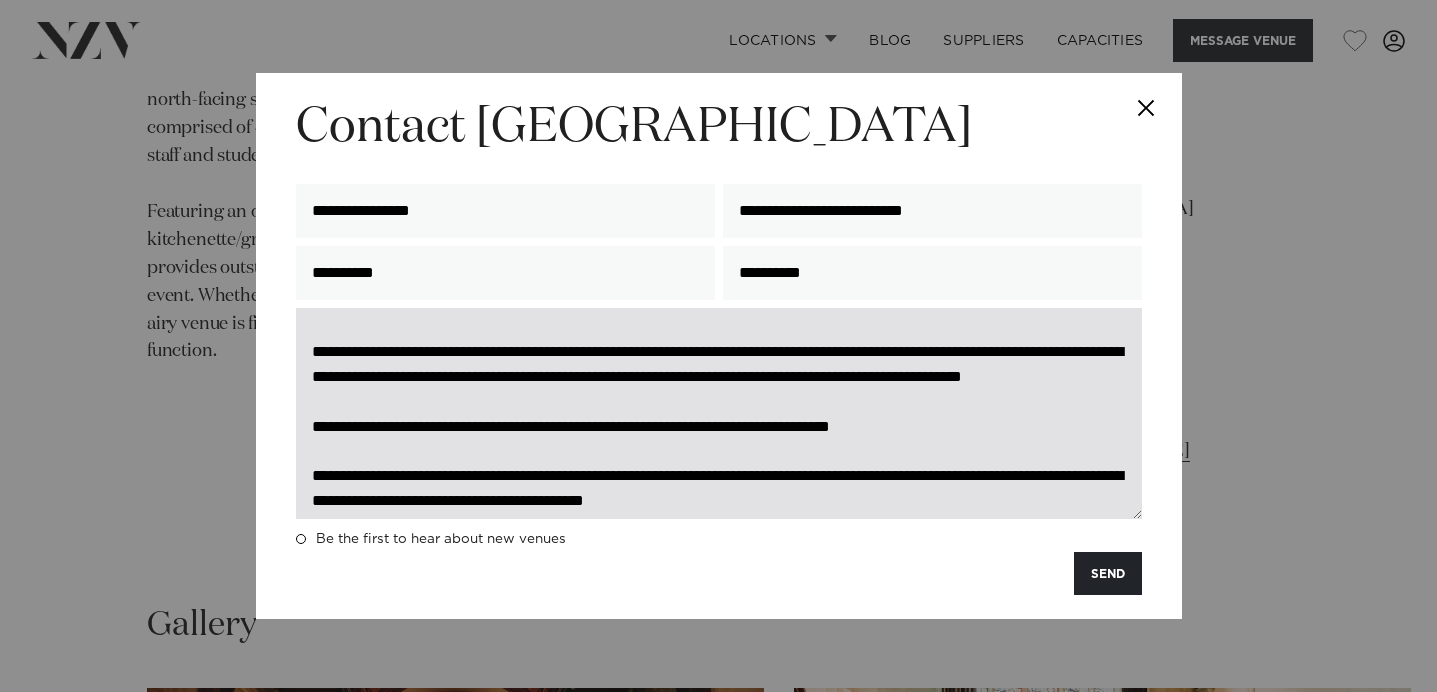 scroll, scrollTop: 91, scrollLeft: 0, axis: vertical 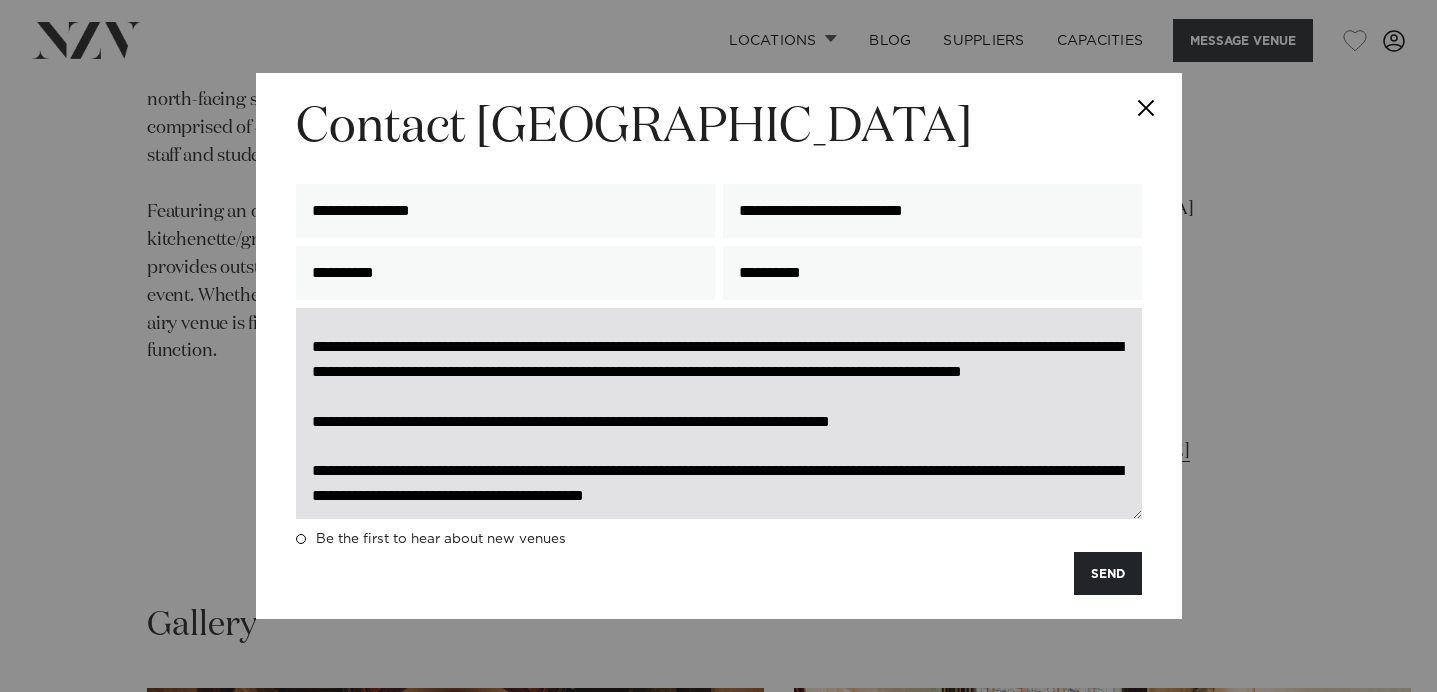 click on "**********" at bounding box center (719, 413) 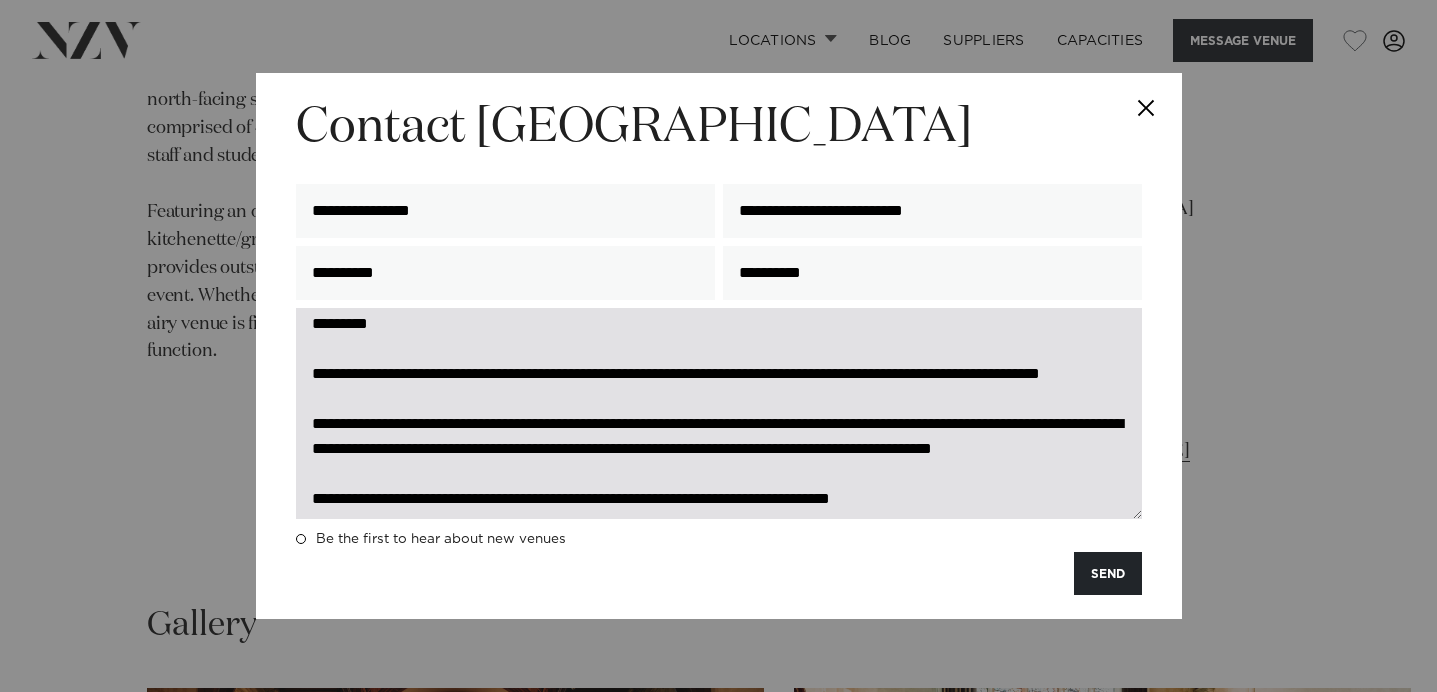 scroll, scrollTop: 0, scrollLeft: 0, axis: both 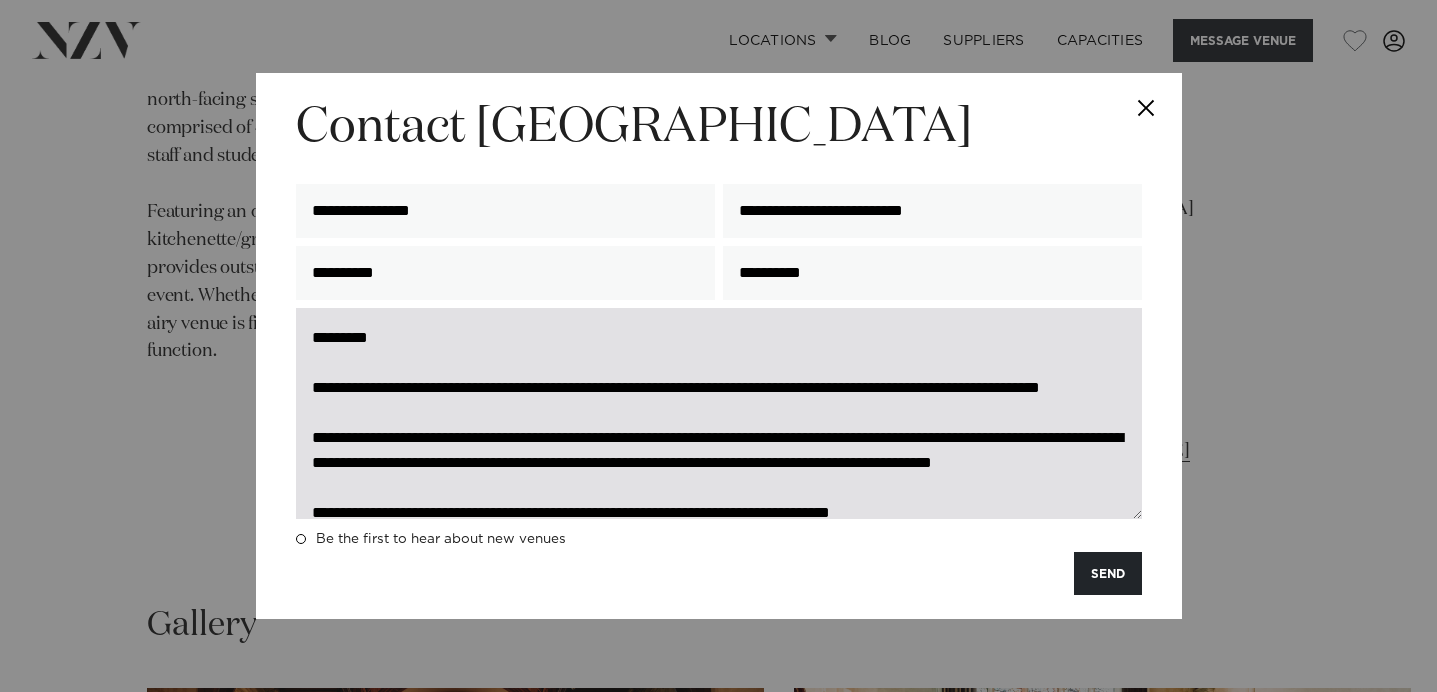 drag, startPoint x: 488, startPoint y: 389, endPoint x: 743, endPoint y: 387, distance: 255.00784 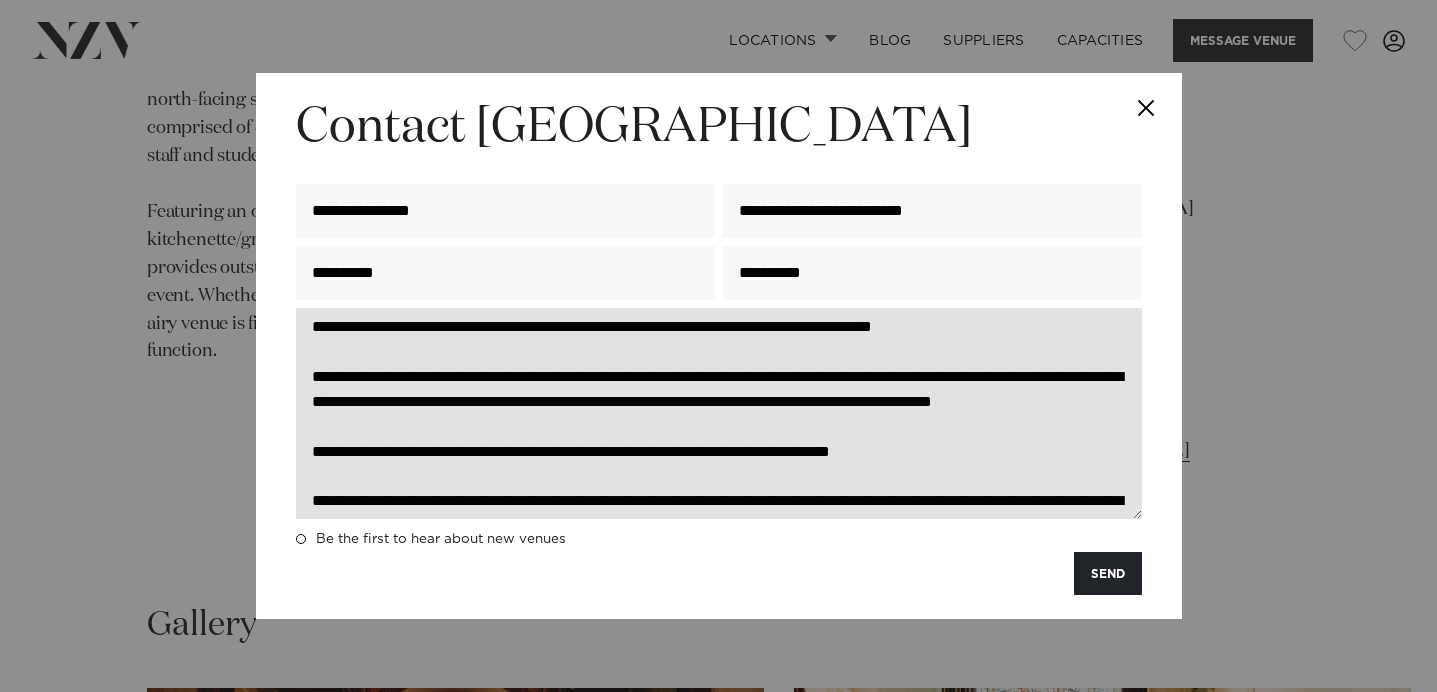 scroll, scrollTop: 62, scrollLeft: 0, axis: vertical 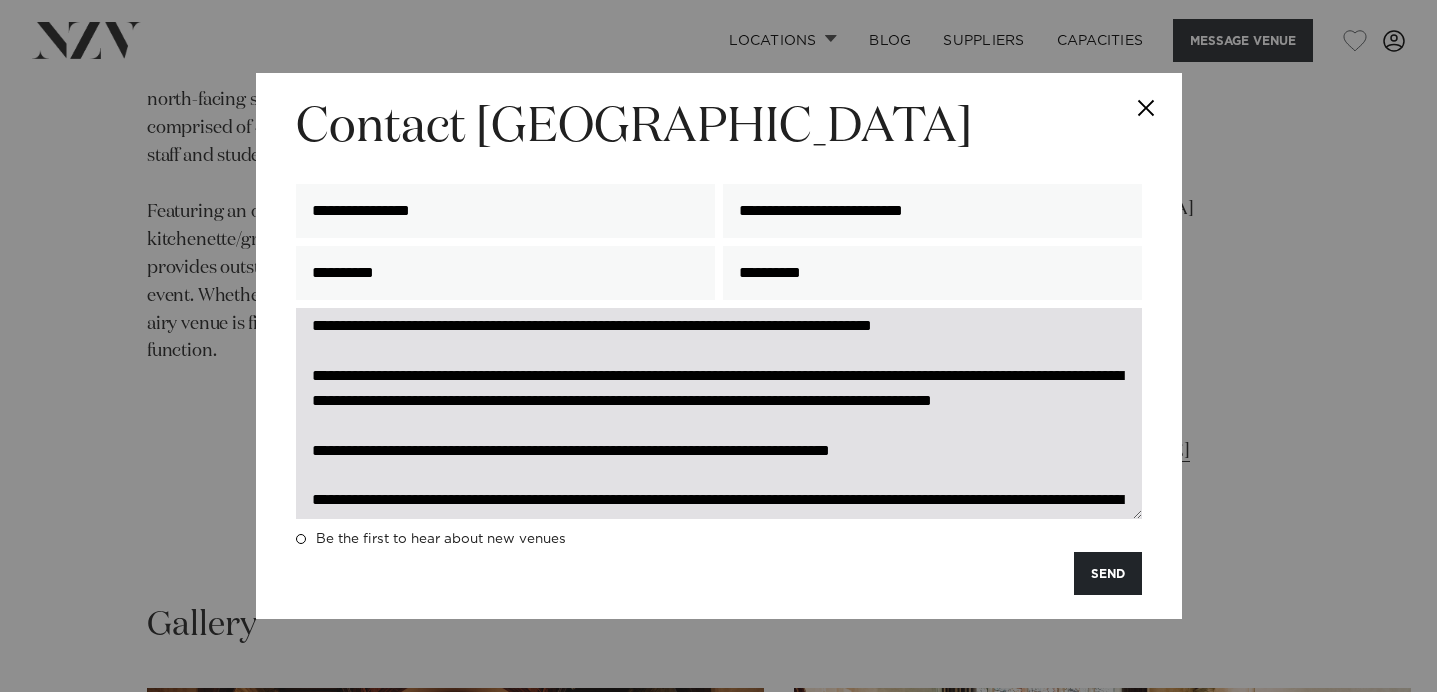 click on "**********" at bounding box center [719, 413] 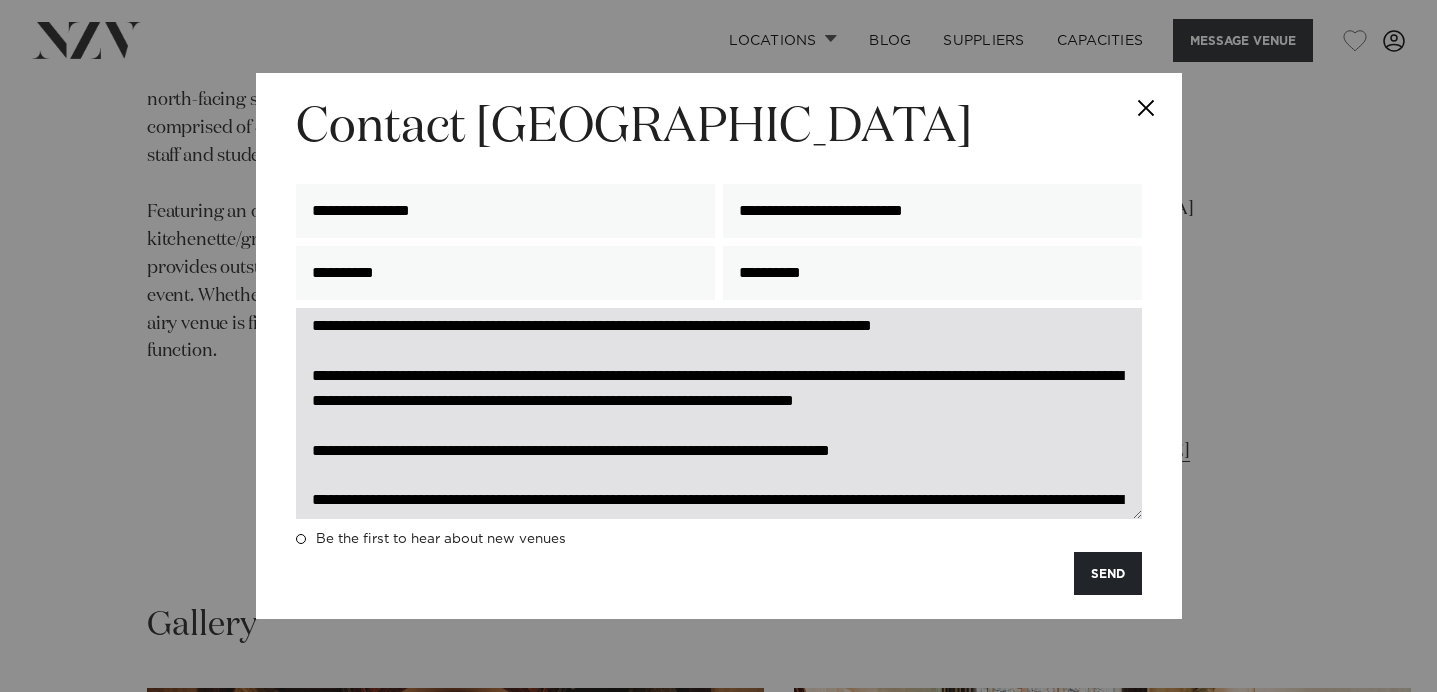 click on "**********" at bounding box center (719, 413) 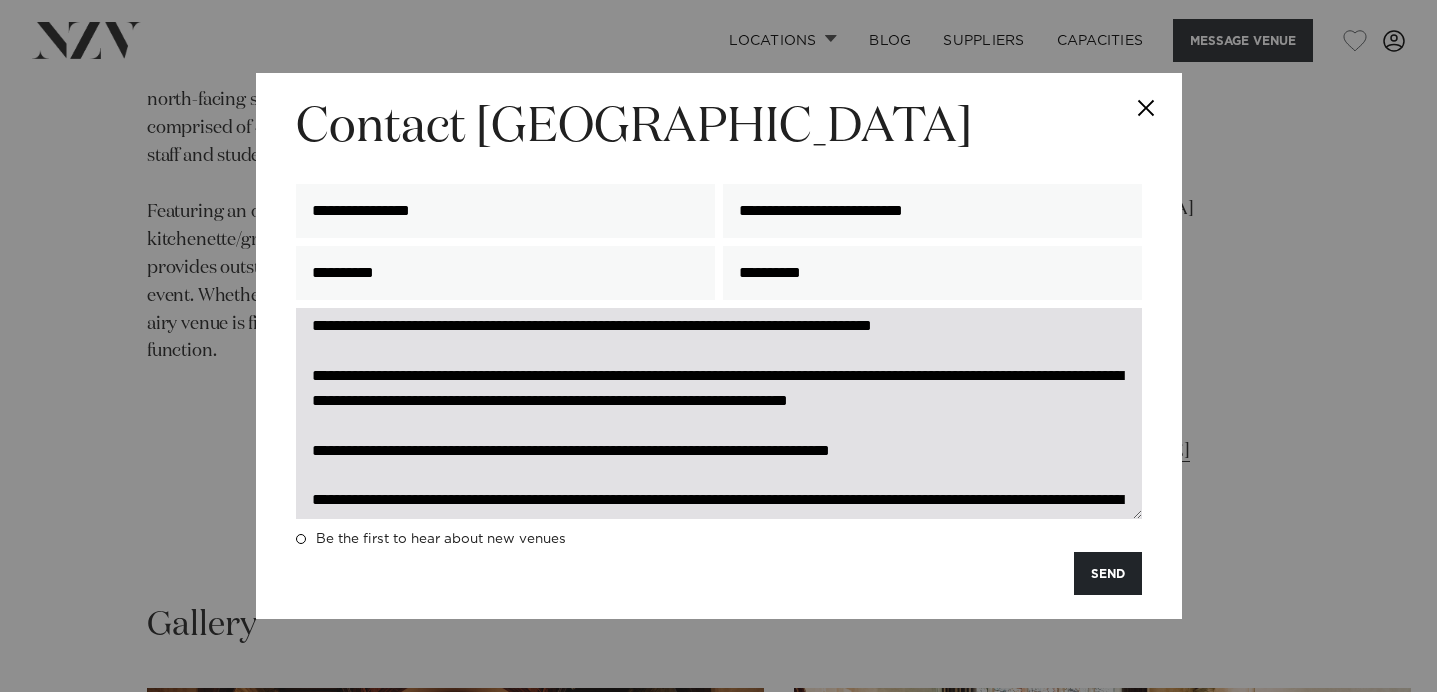 click on "**********" at bounding box center [719, 413] 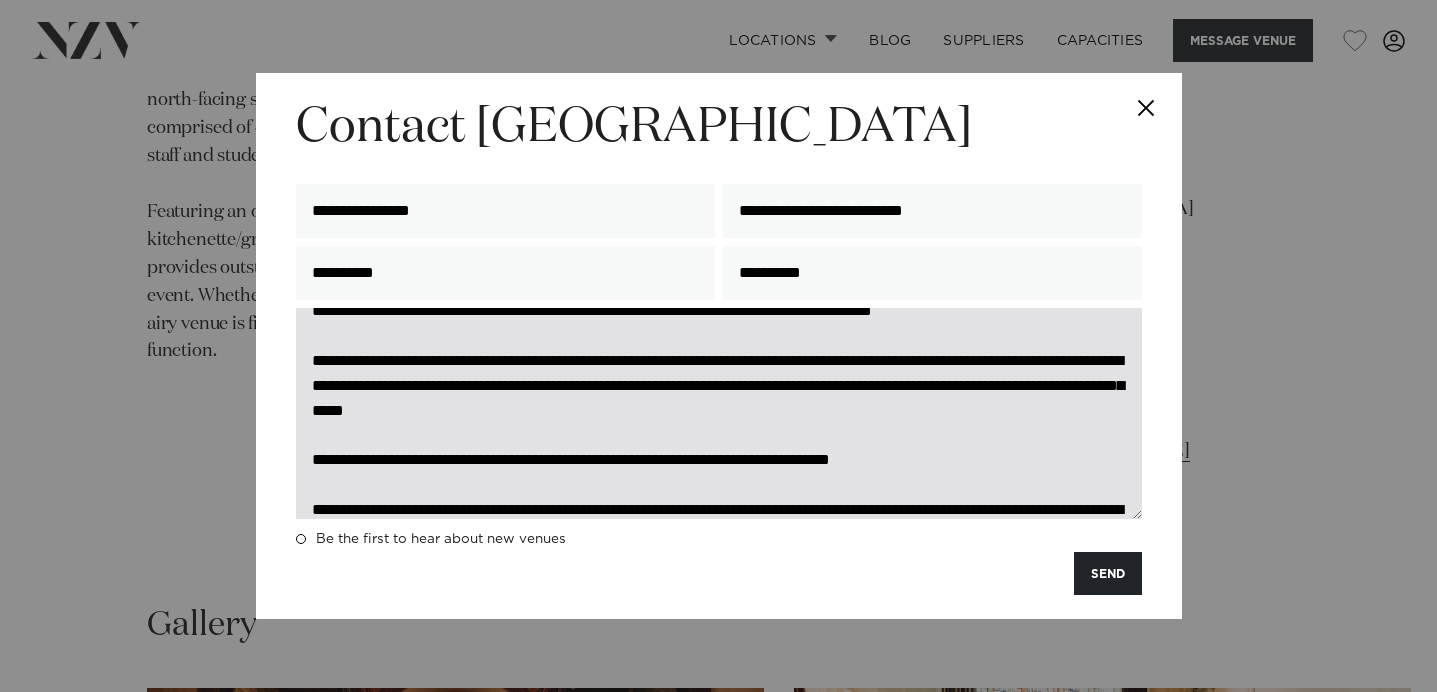 scroll, scrollTop: 52, scrollLeft: 0, axis: vertical 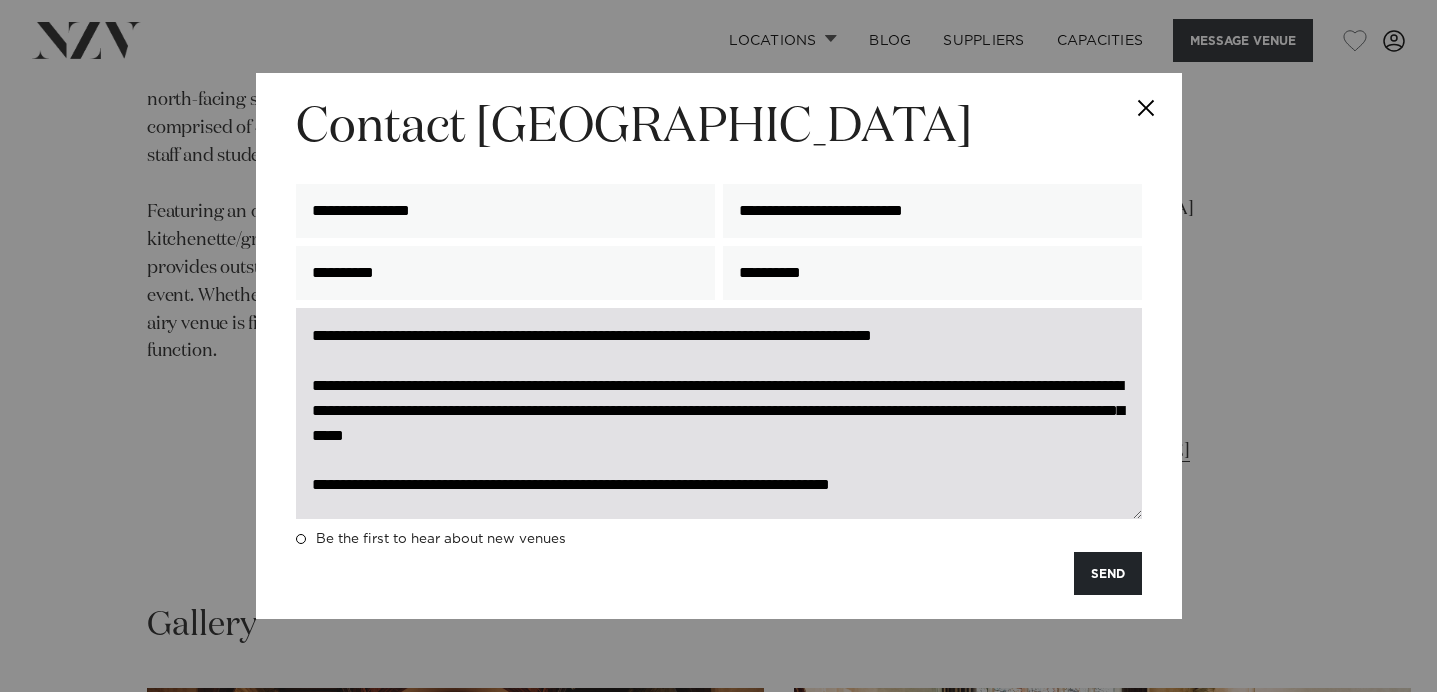 drag, startPoint x: 311, startPoint y: 487, endPoint x: 889, endPoint y: 413, distance: 582.7178 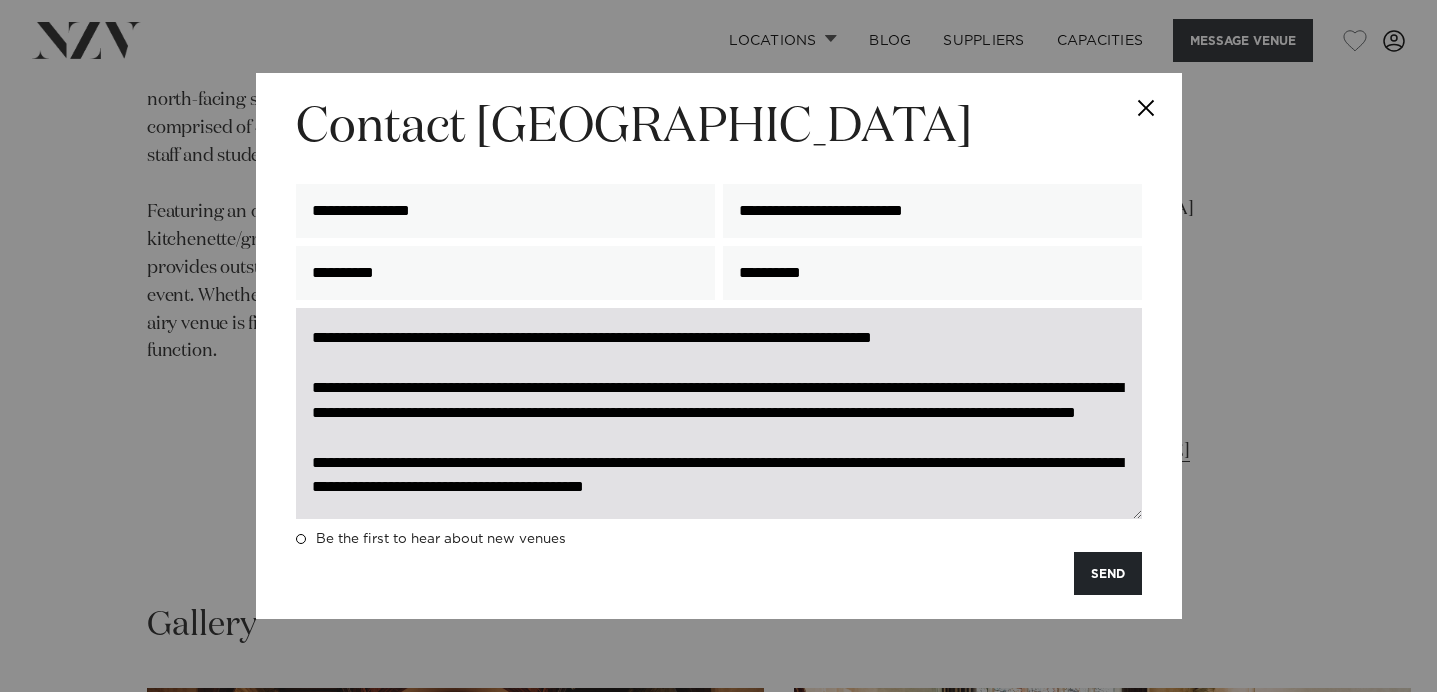 scroll, scrollTop: 75, scrollLeft: 0, axis: vertical 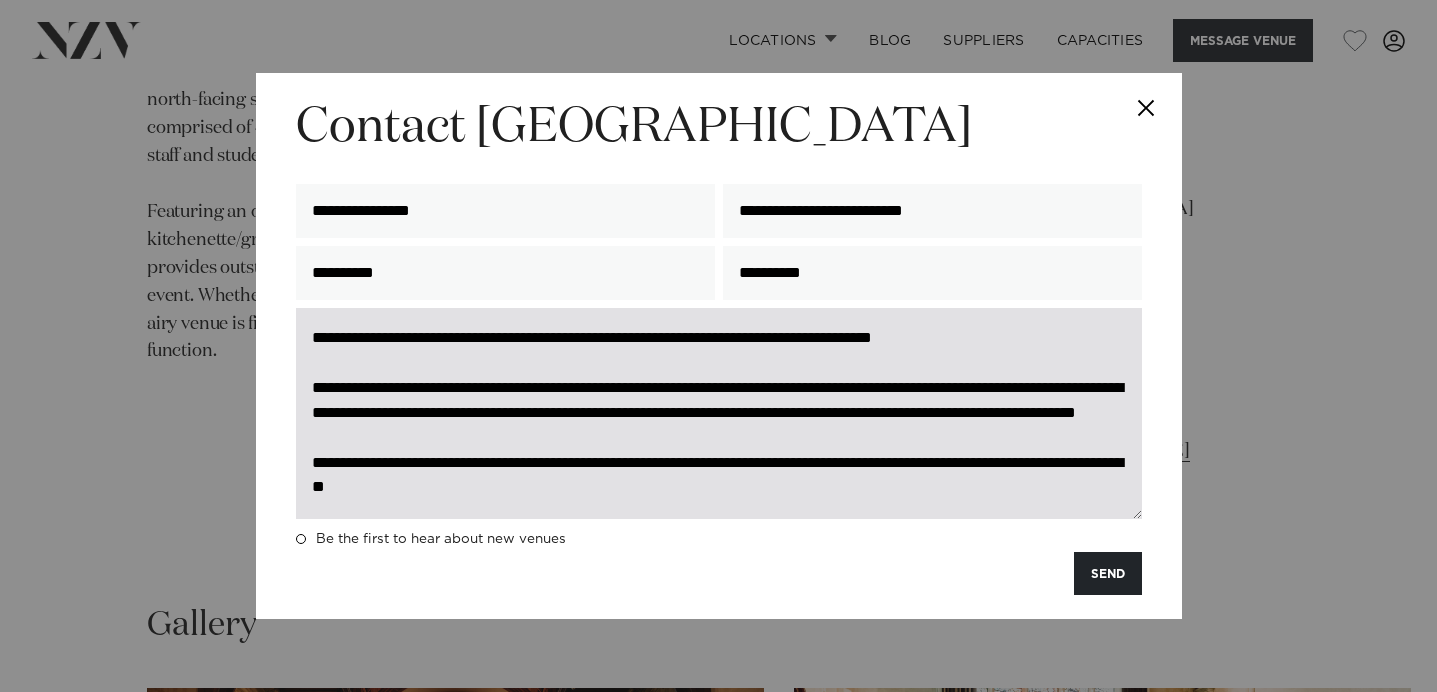 click on "**********" at bounding box center (719, 413) 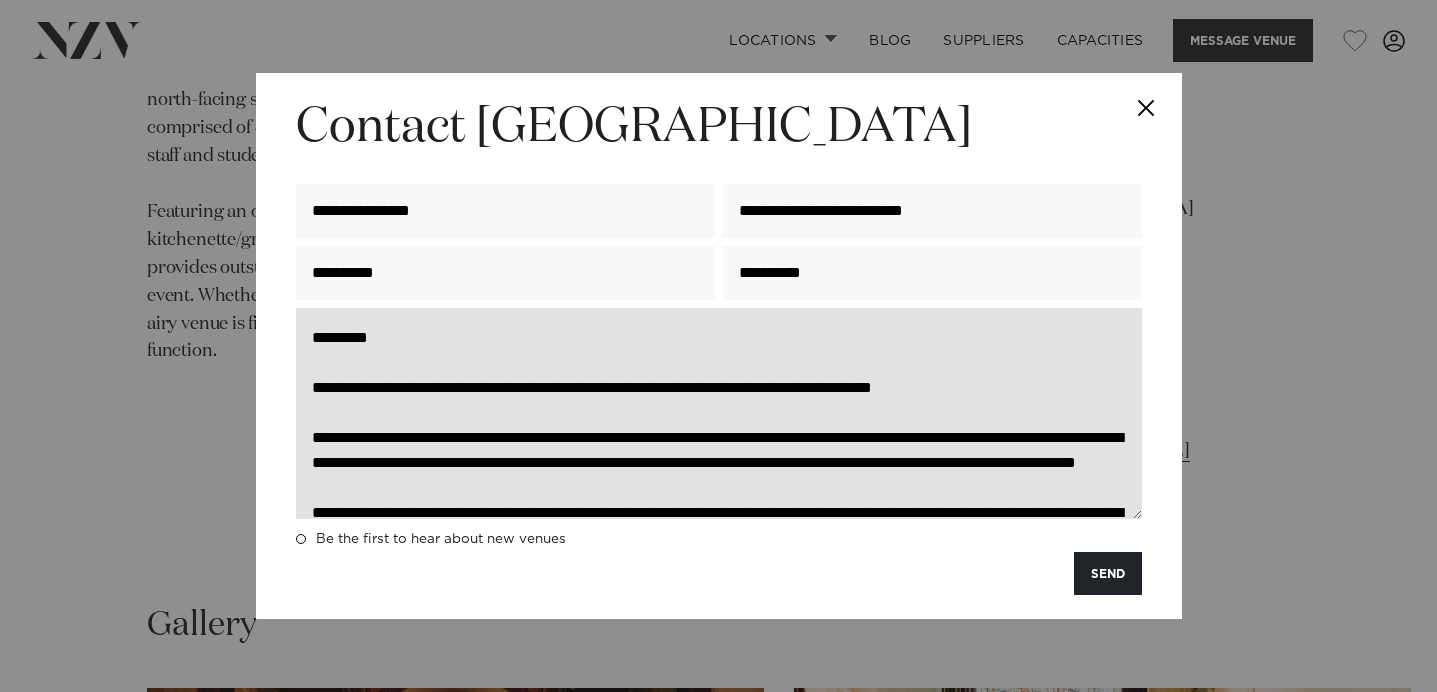 scroll, scrollTop: 174, scrollLeft: 0, axis: vertical 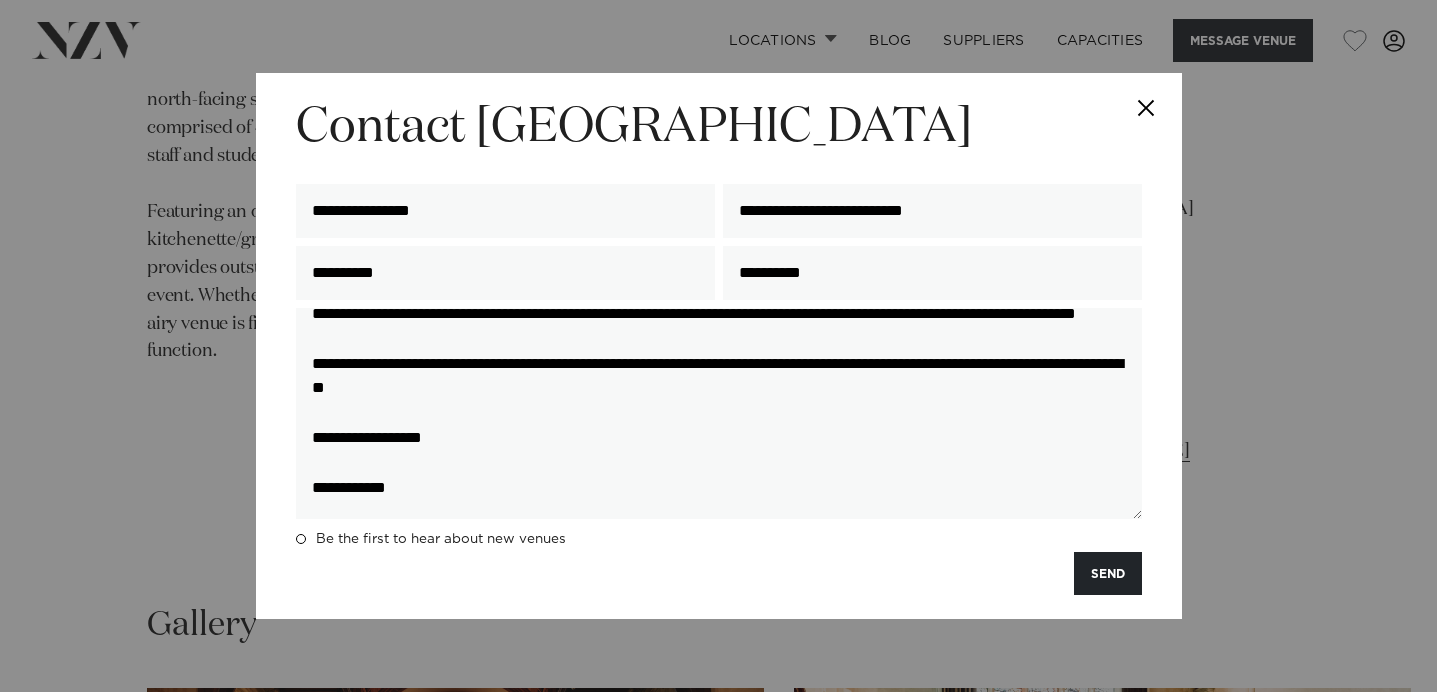 paste on "**********" 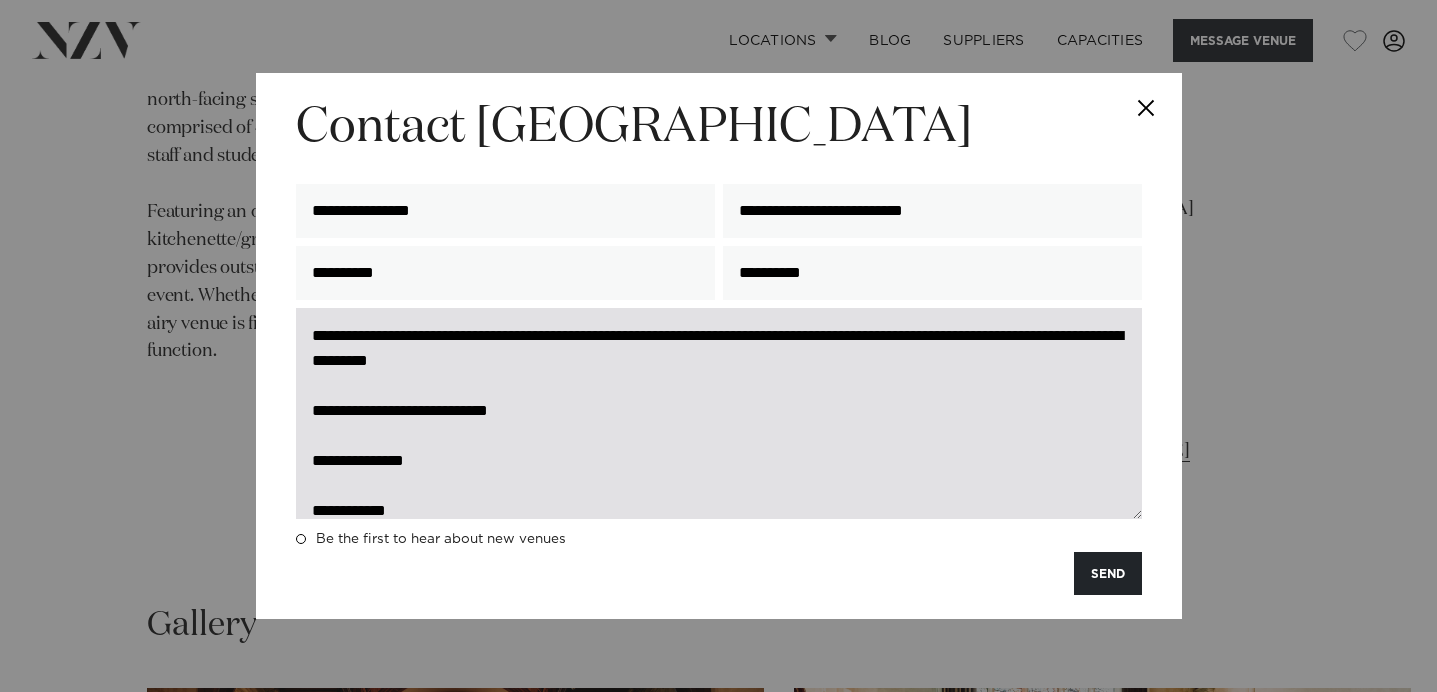 scroll, scrollTop: 0, scrollLeft: 0, axis: both 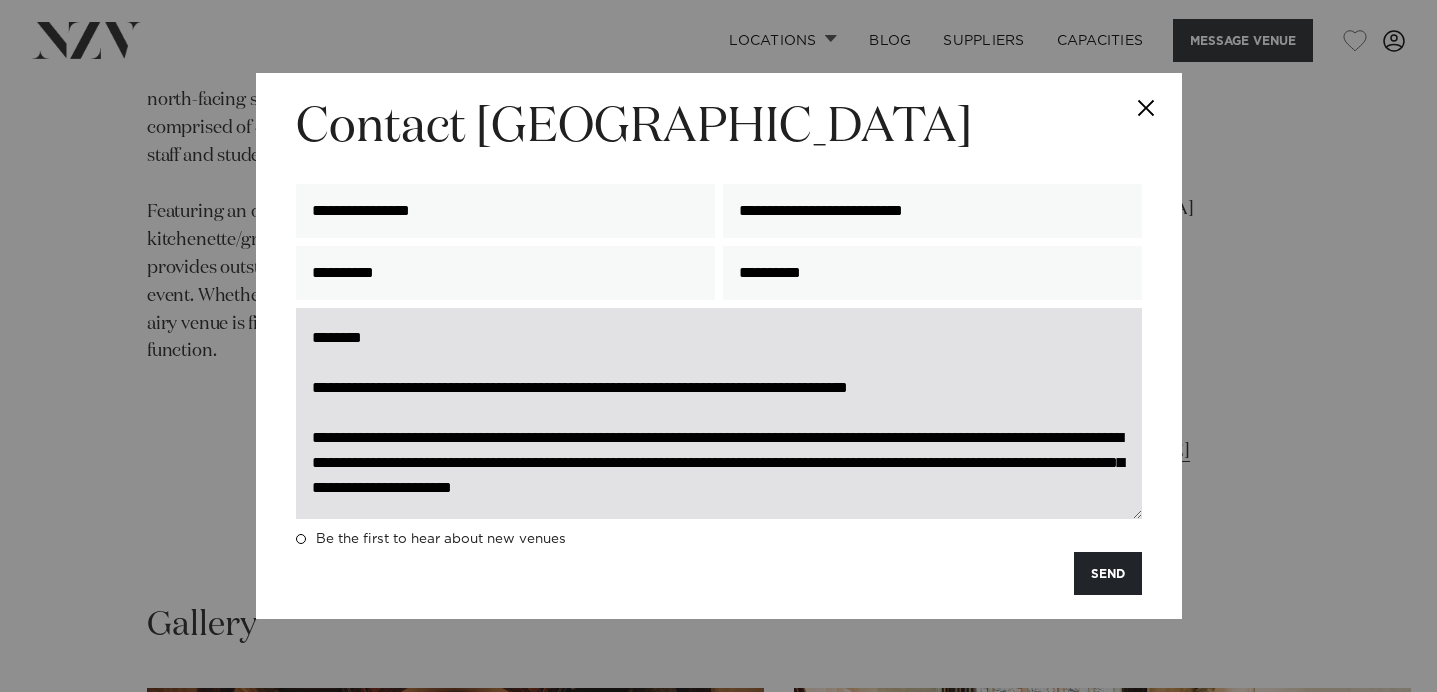 click on "**********" at bounding box center [719, 413] 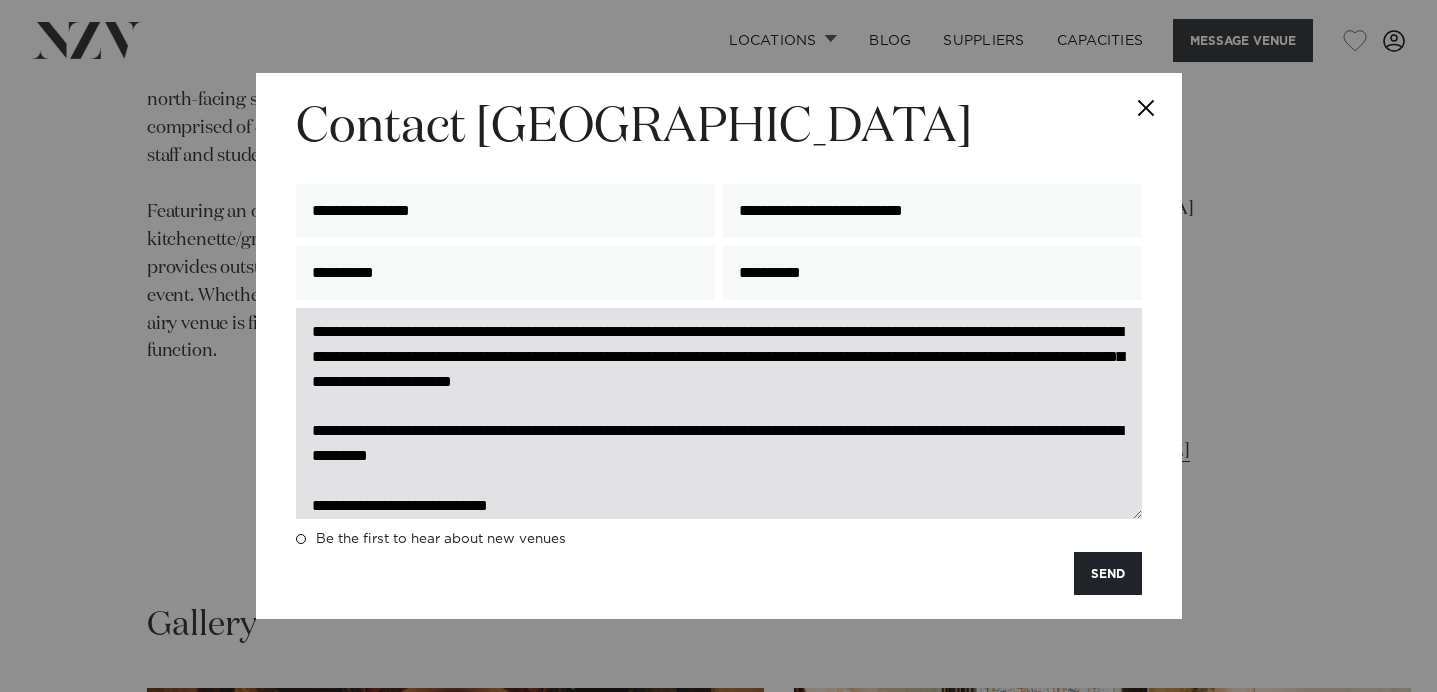 scroll, scrollTop: 113, scrollLeft: 0, axis: vertical 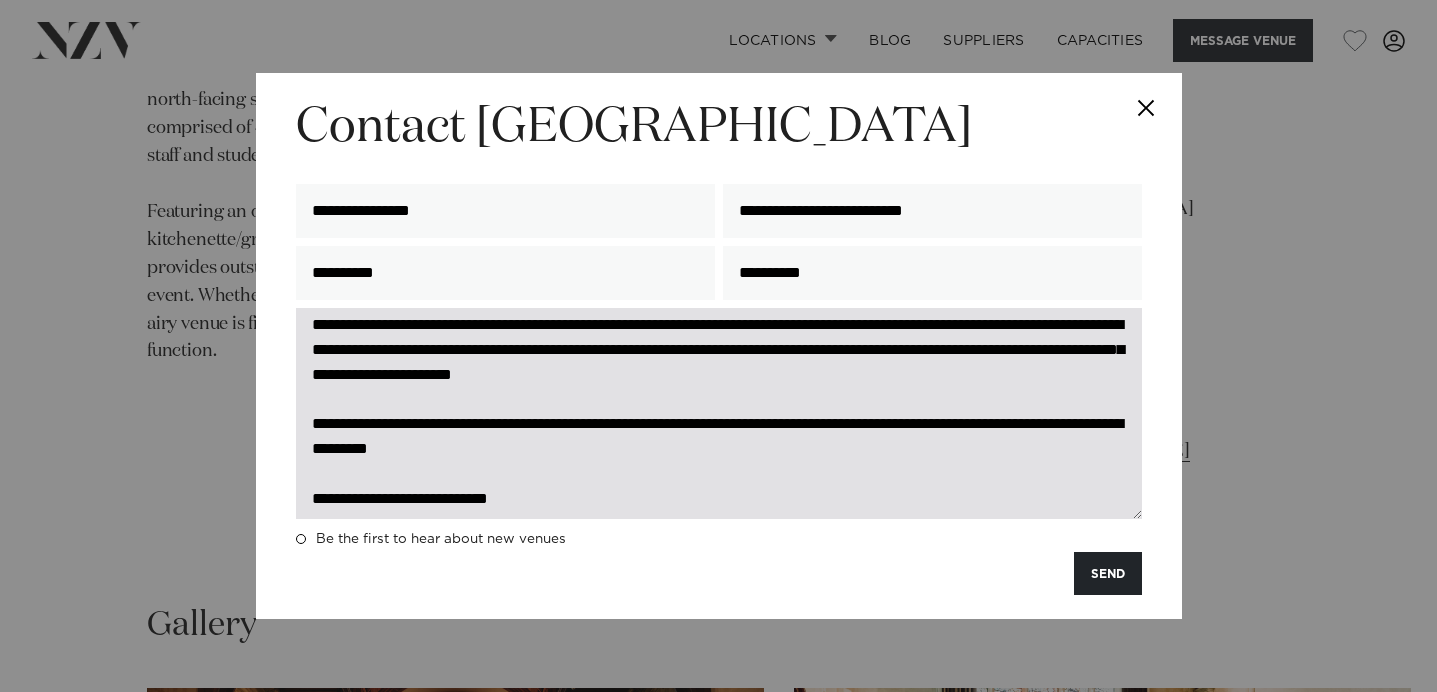 click on "**********" at bounding box center [719, 413] 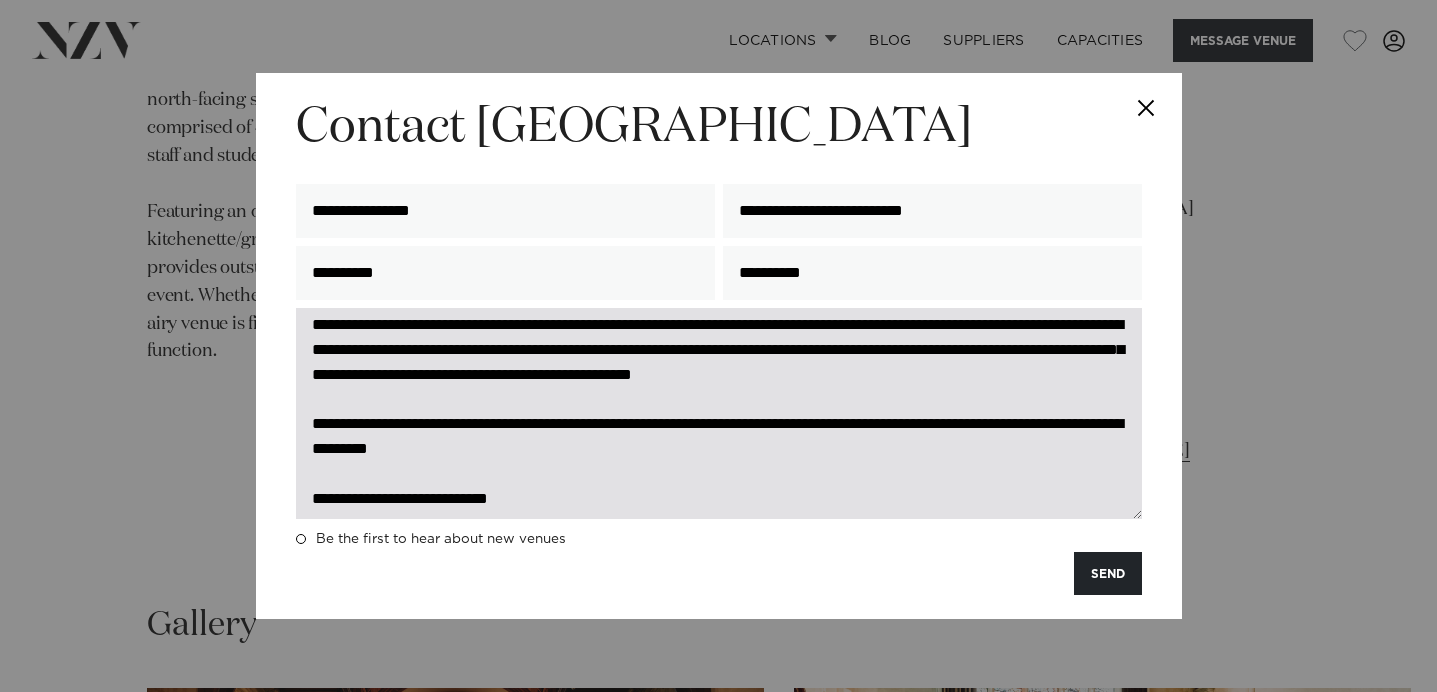 click on "**********" at bounding box center (719, 413) 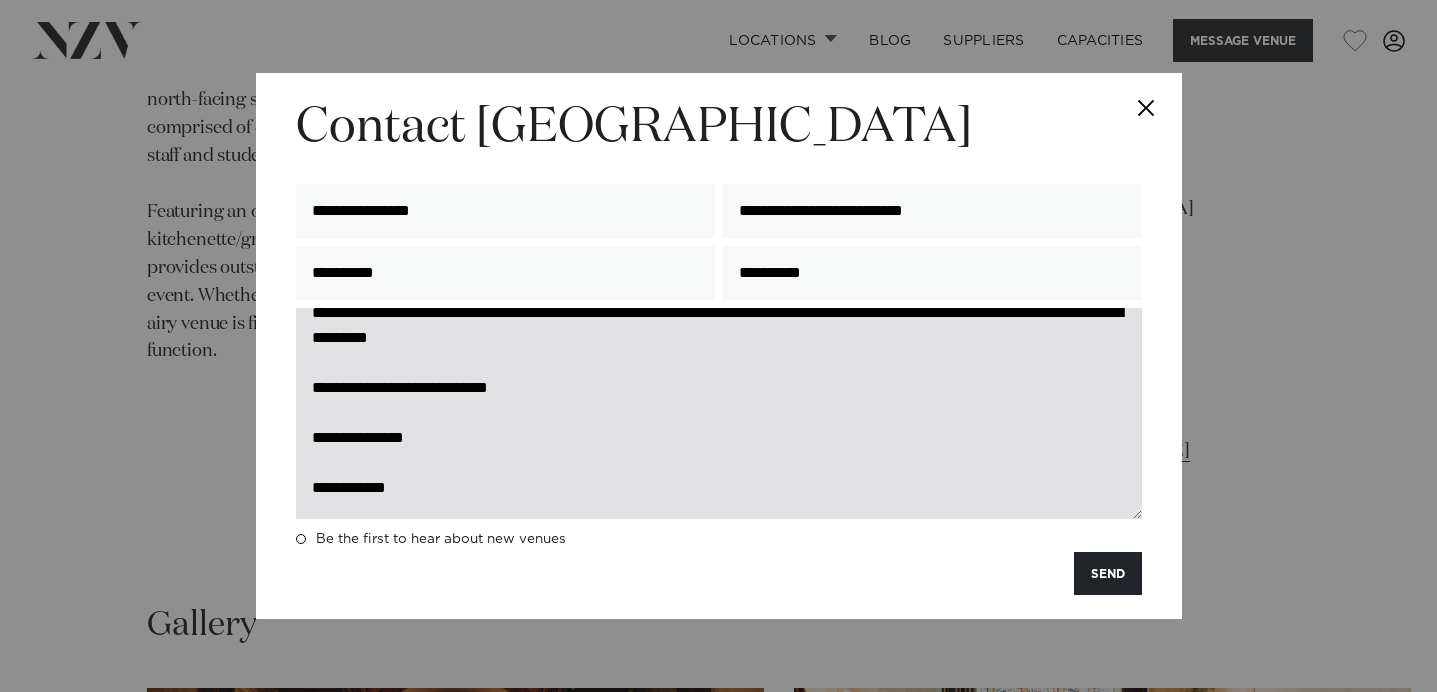 scroll, scrollTop: 249, scrollLeft: 0, axis: vertical 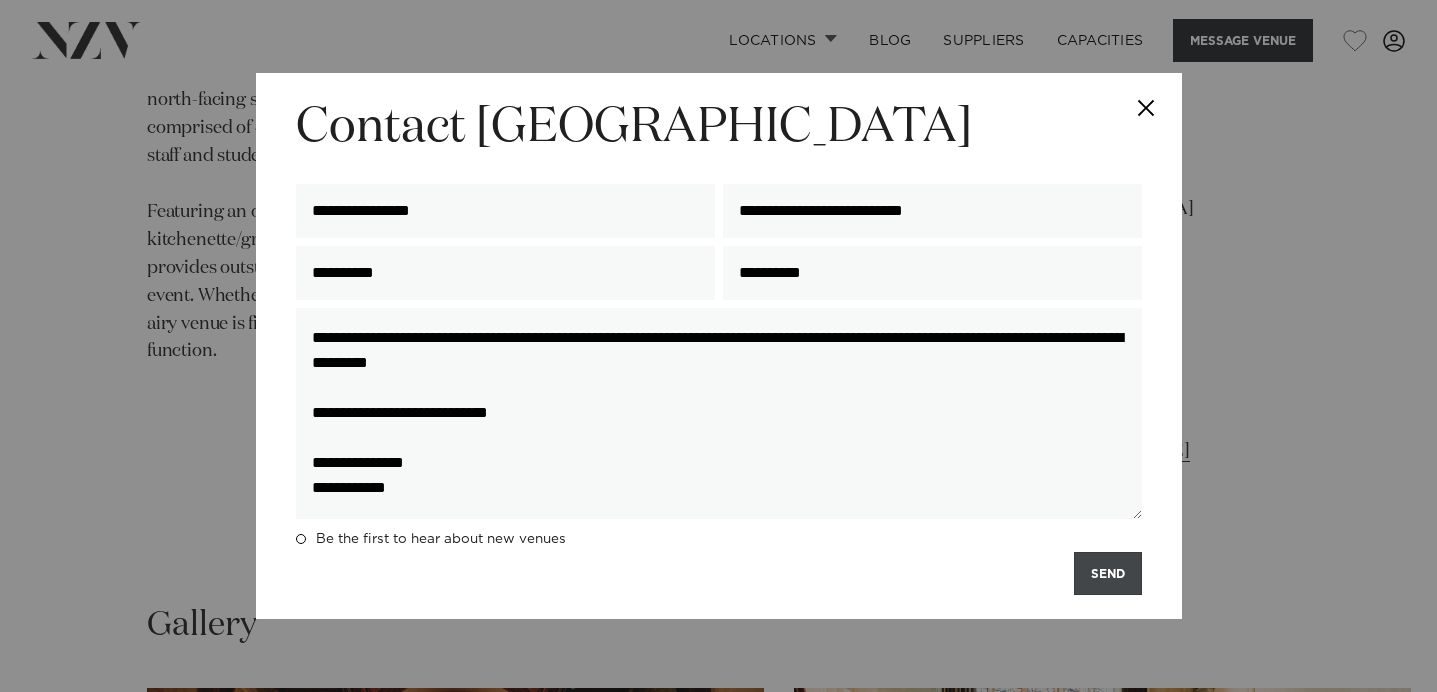 type on "**********" 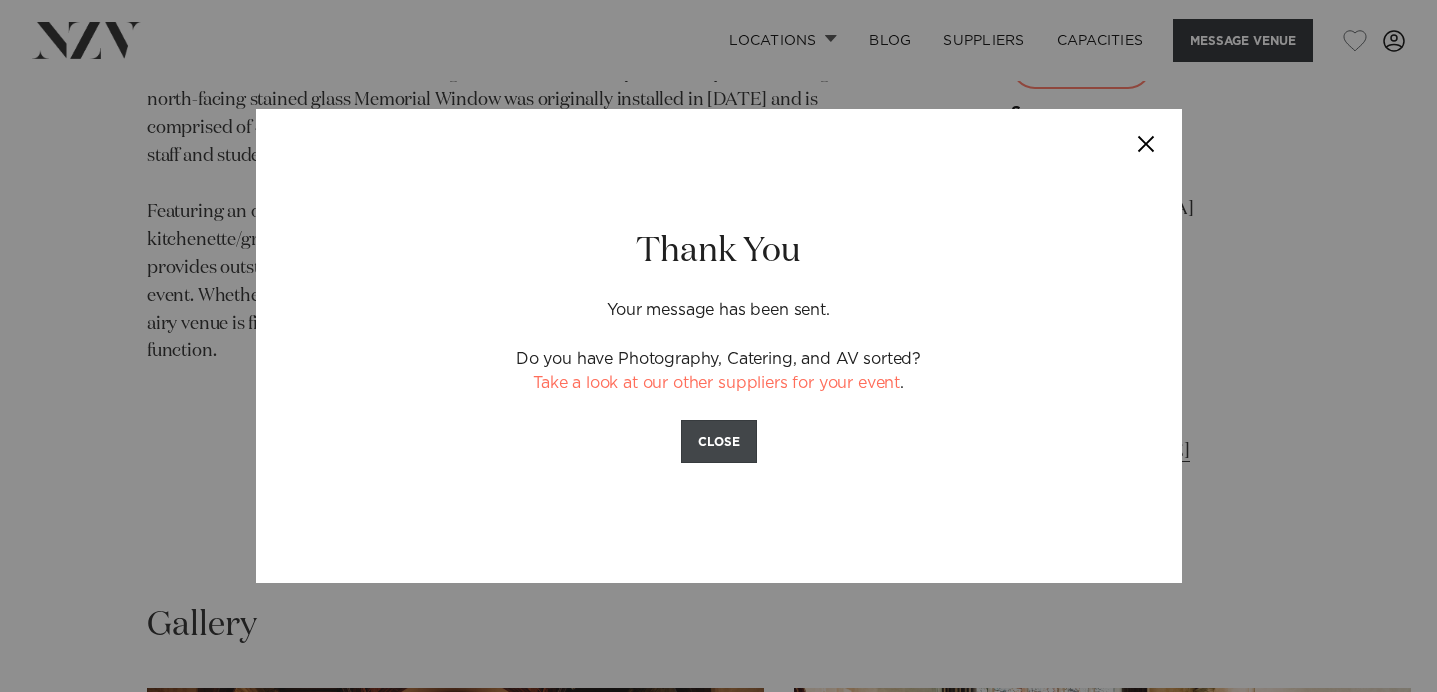 click on "CLOSE" at bounding box center [719, 441] 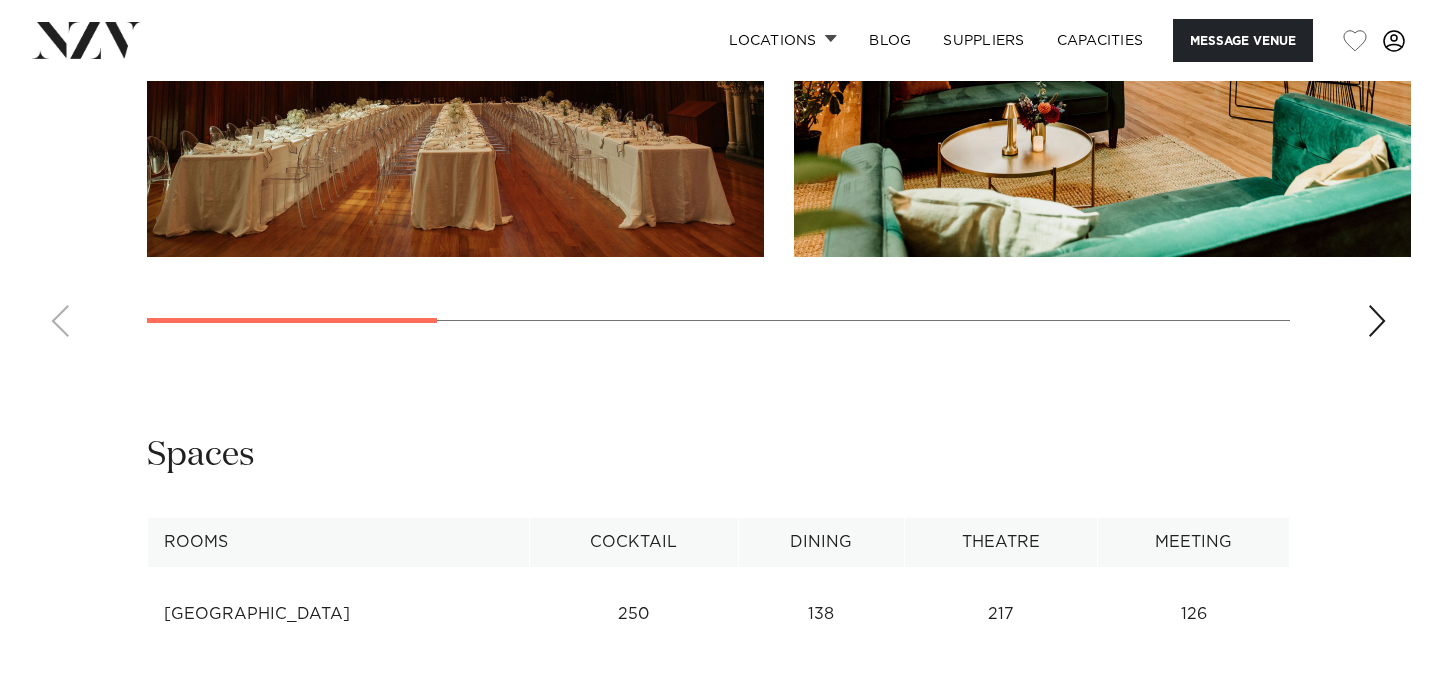 scroll, scrollTop: 1963, scrollLeft: 0, axis: vertical 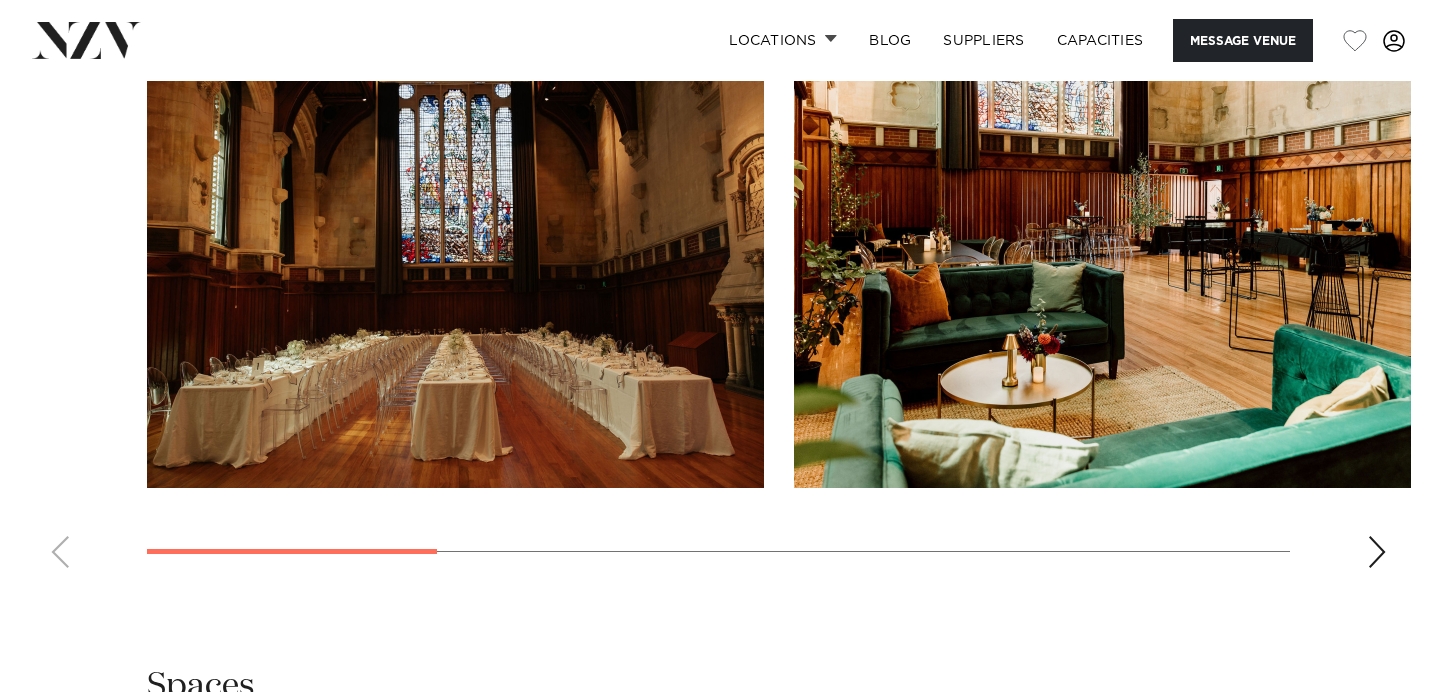 click at bounding box center (1377, 552) 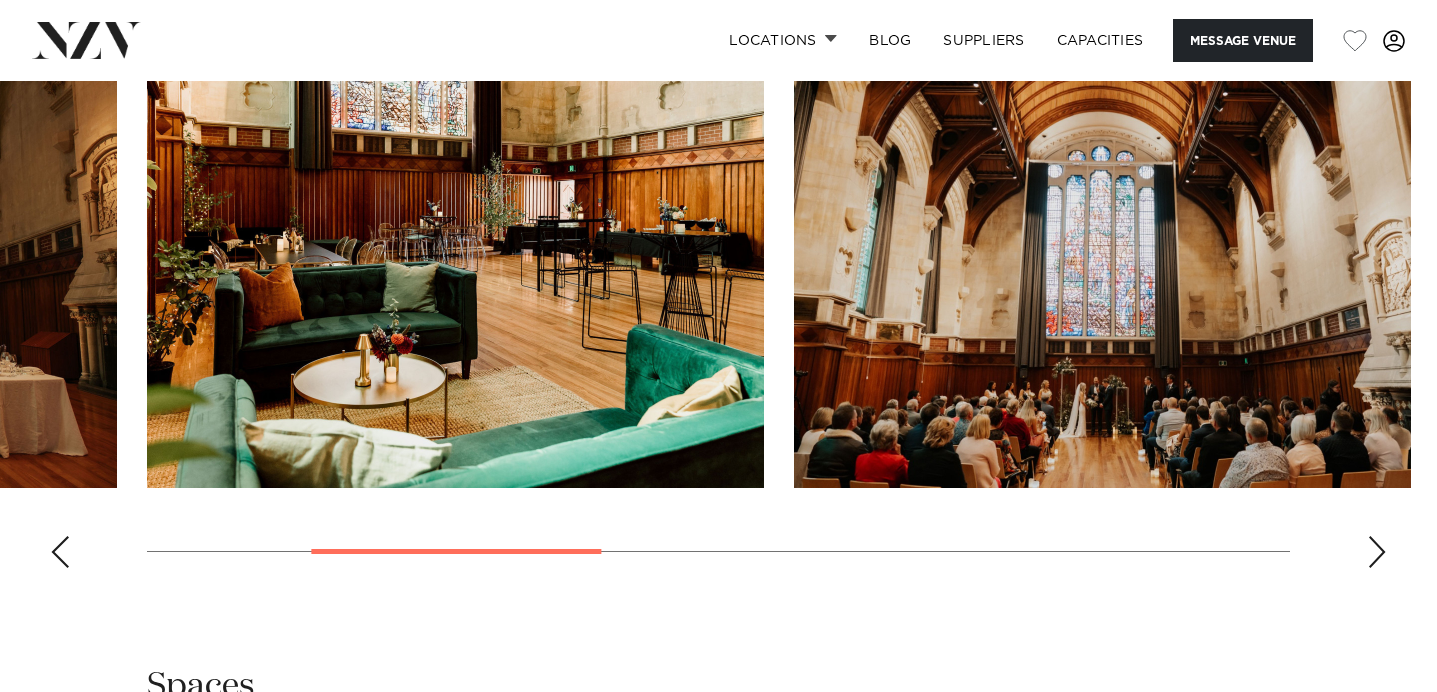 click at bounding box center (1377, 552) 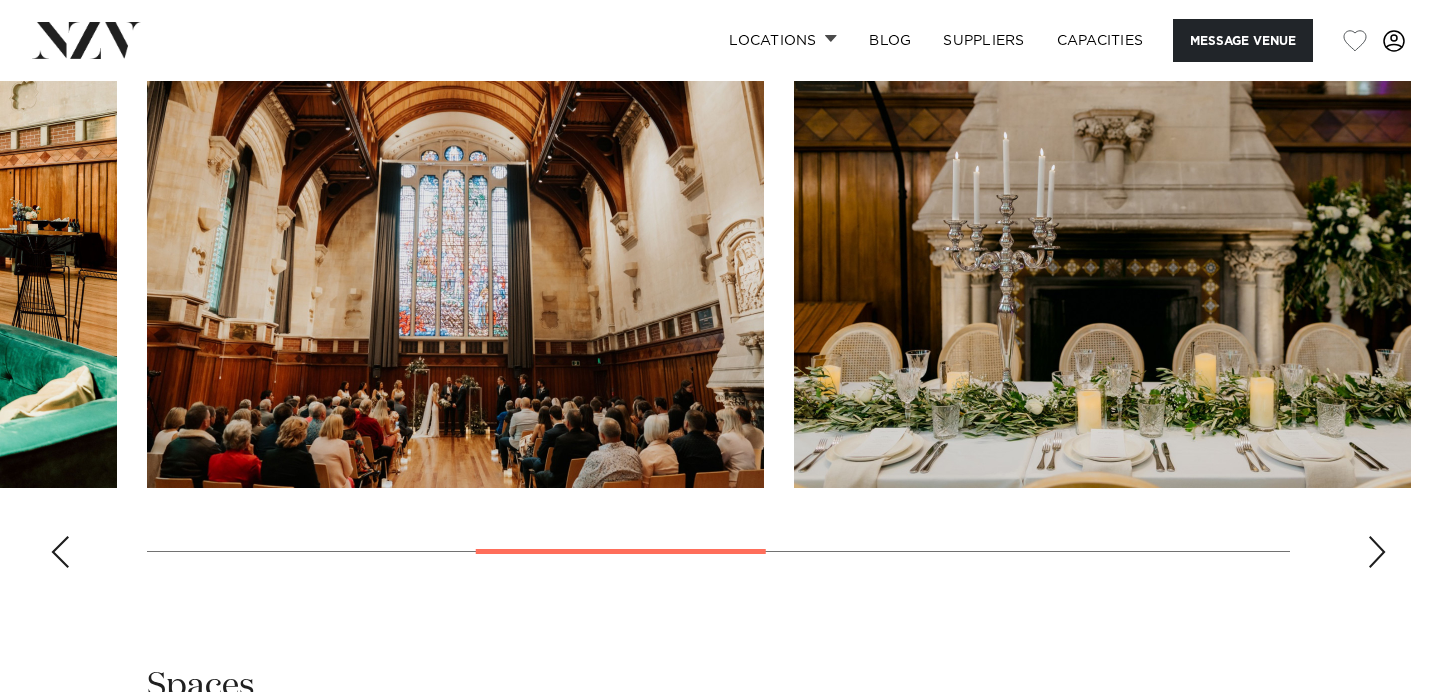click at bounding box center (1377, 552) 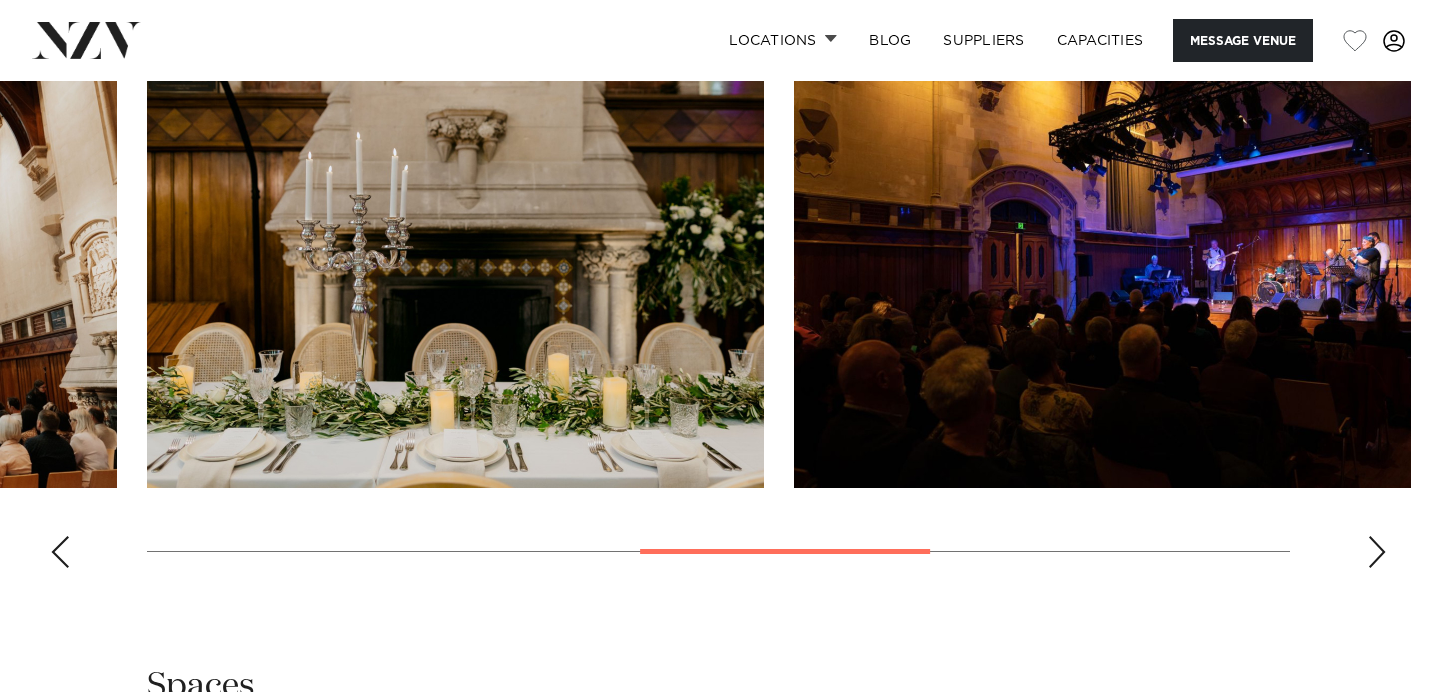 click at bounding box center (1377, 552) 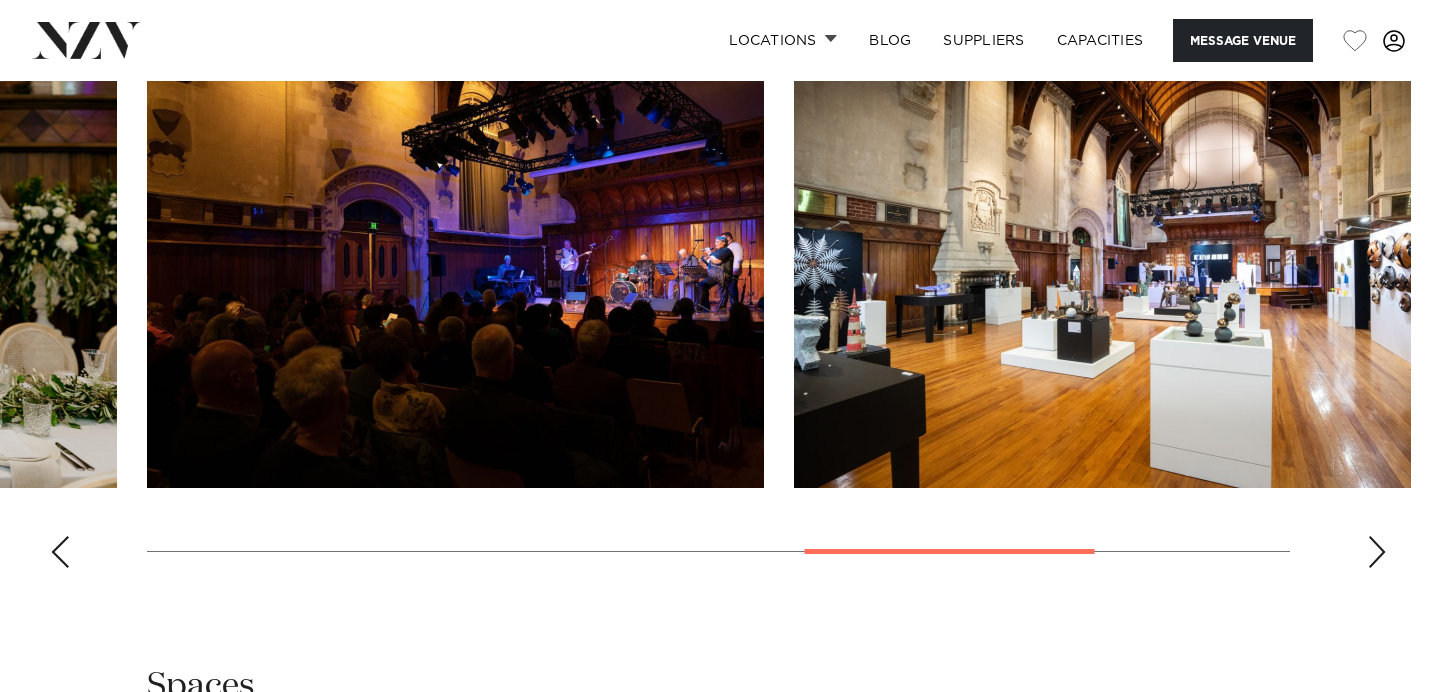 click at bounding box center [1377, 552] 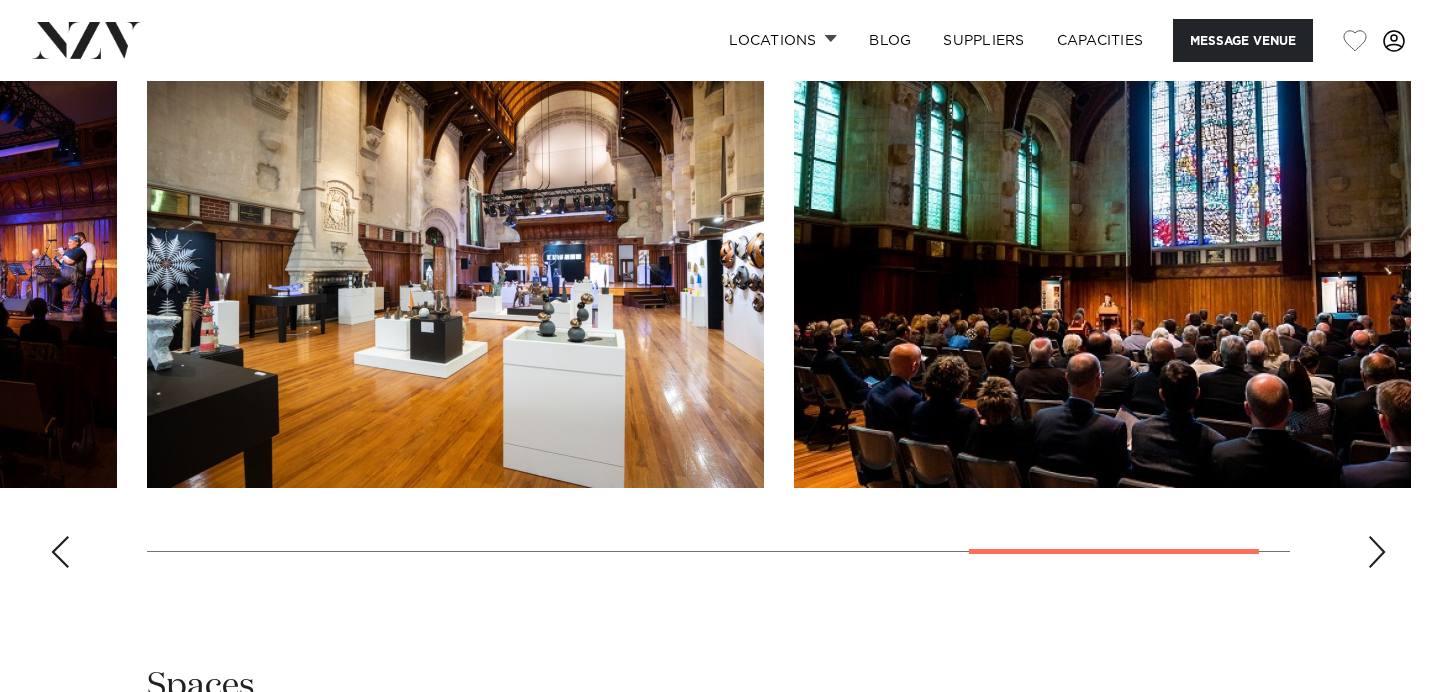 click at bounding box center [1377, 552] 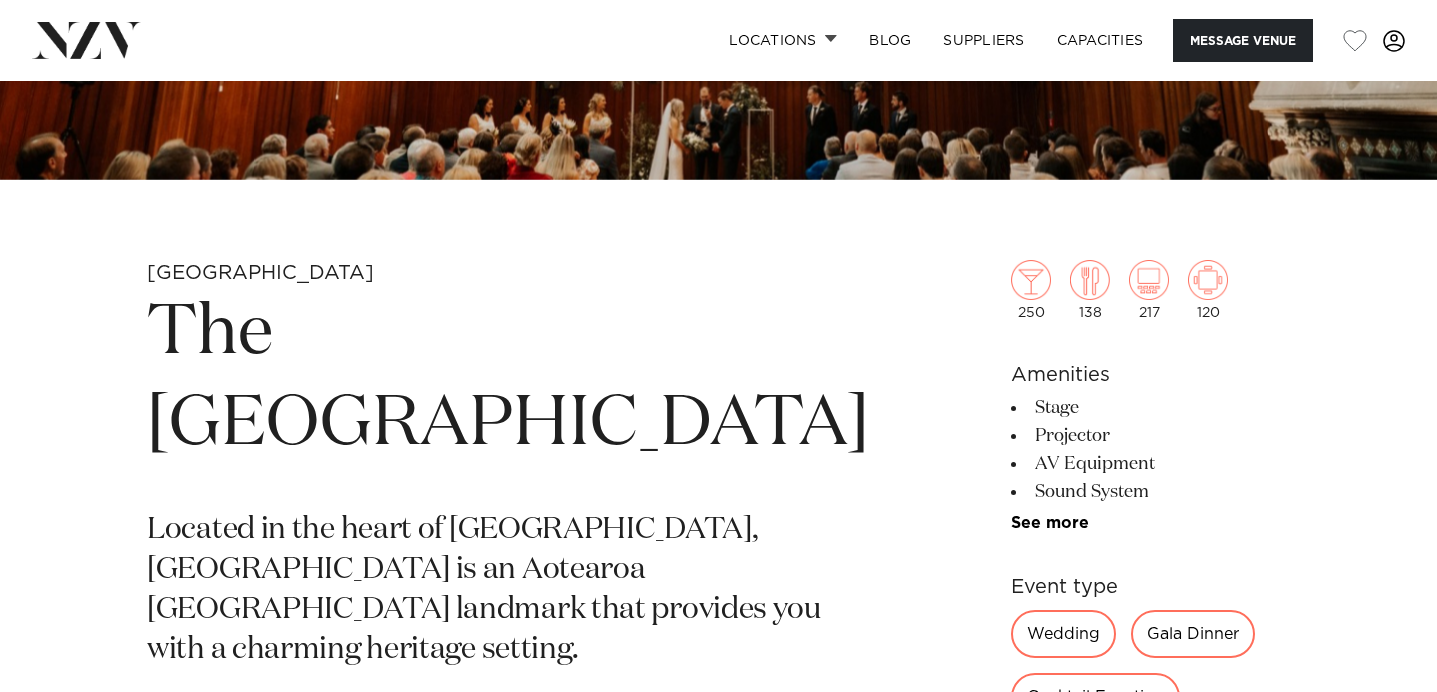 scroll, scrollTop: 642, scrollLeft: 0, axis: vertical 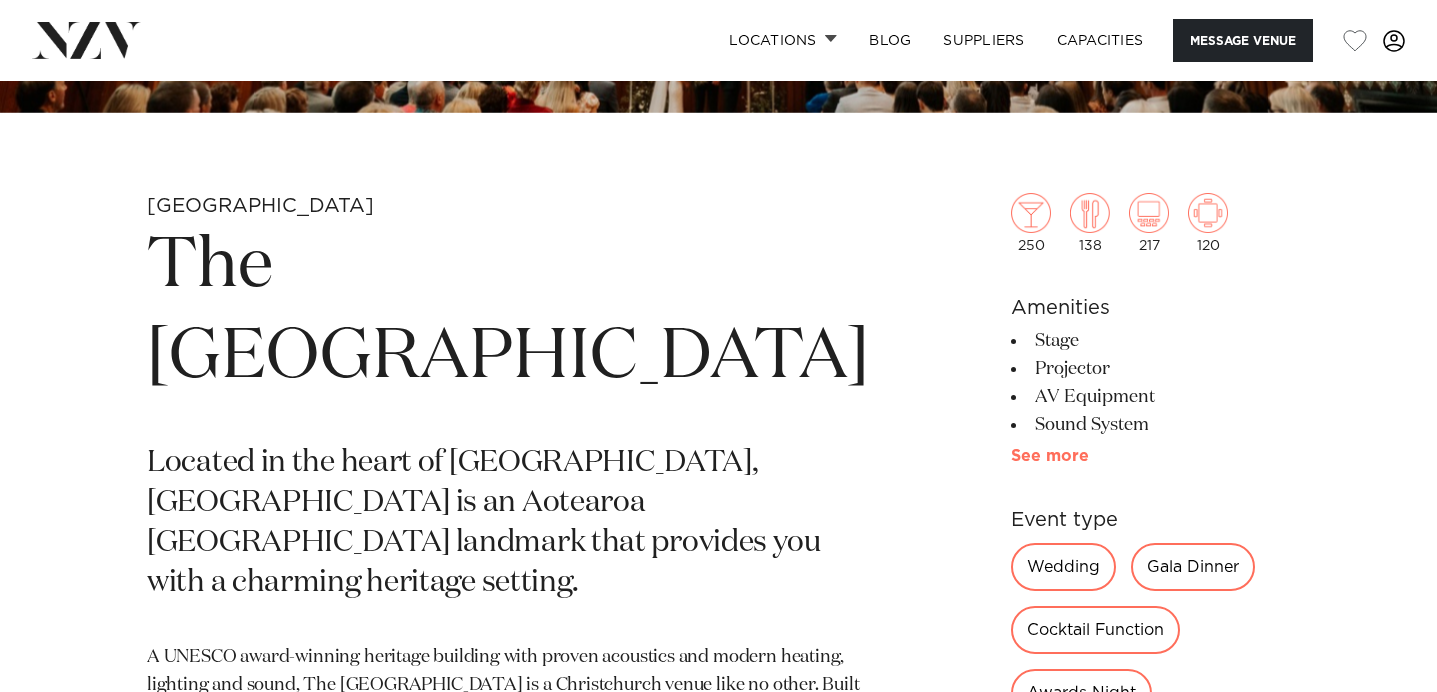 click on "See more" at bounding box center (1089, 456) 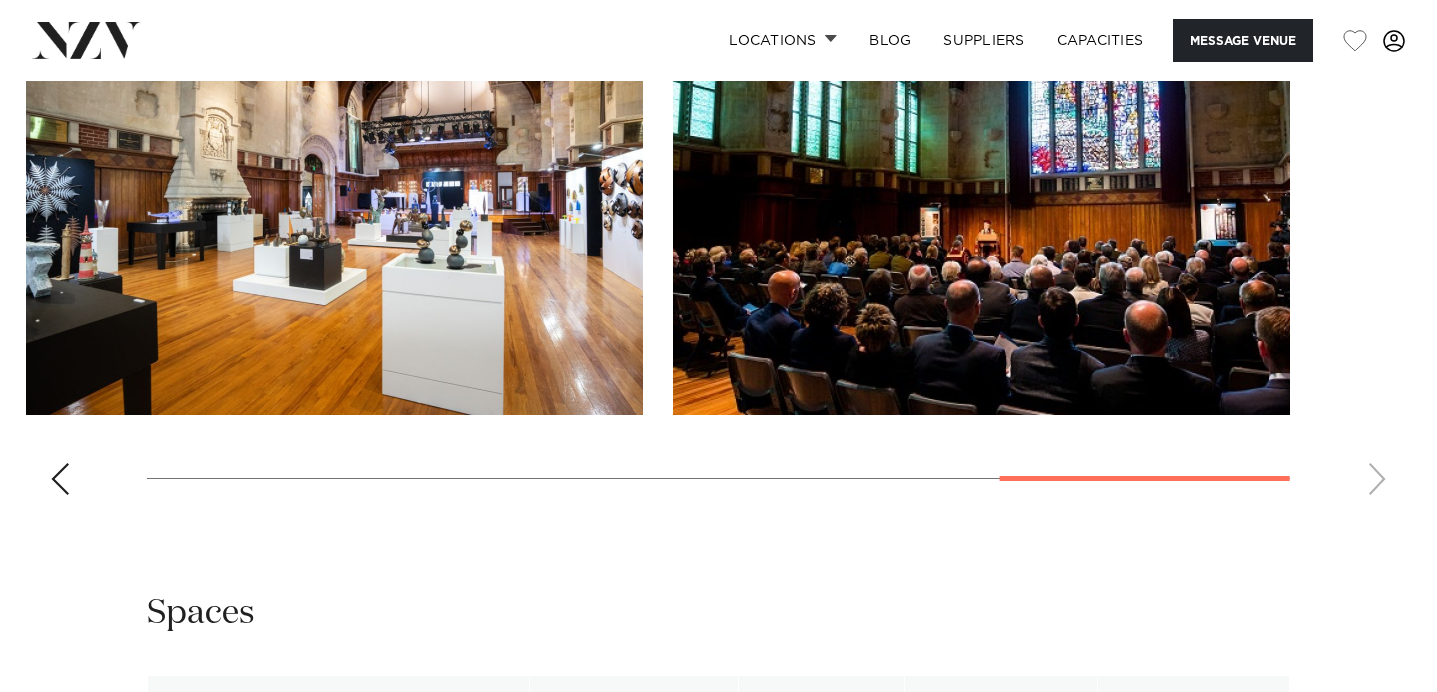 scroll, scrollTop: 2055, scrollLeft: 0, axis: vertical 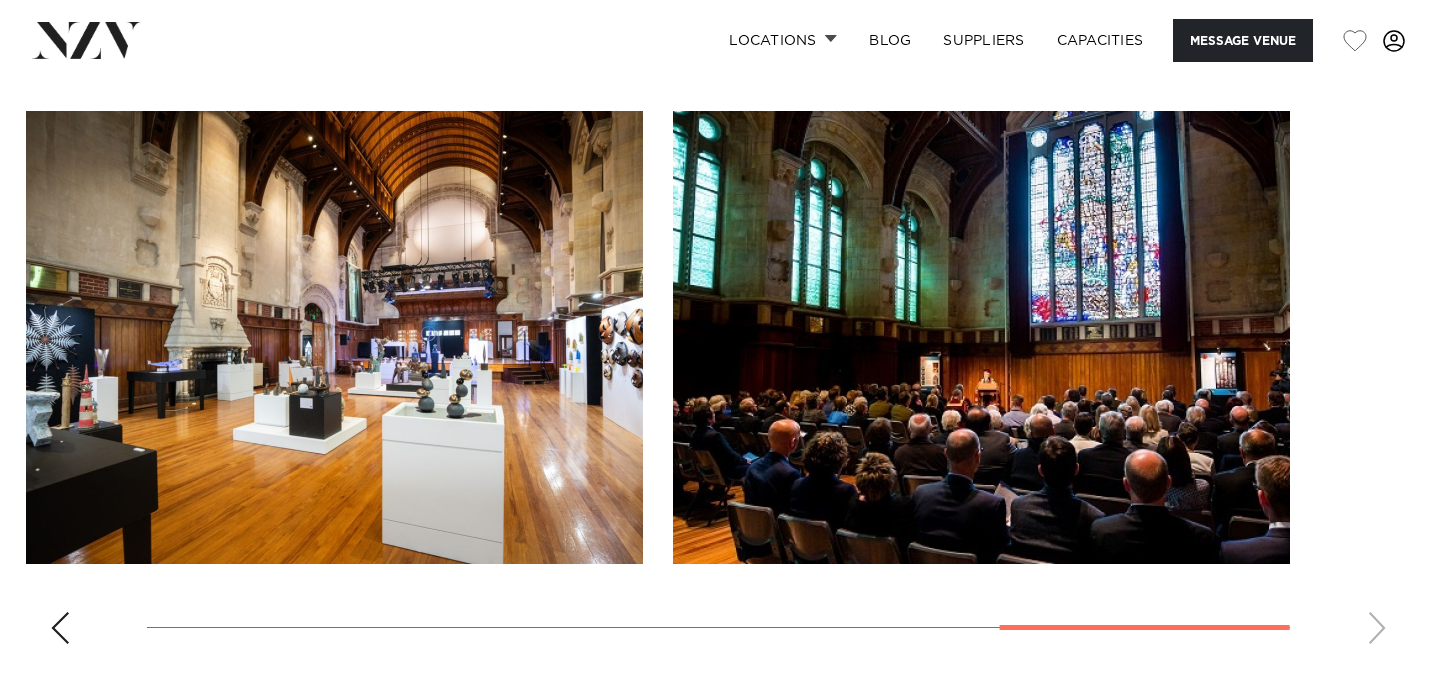 click at bounding box center (718, 385) 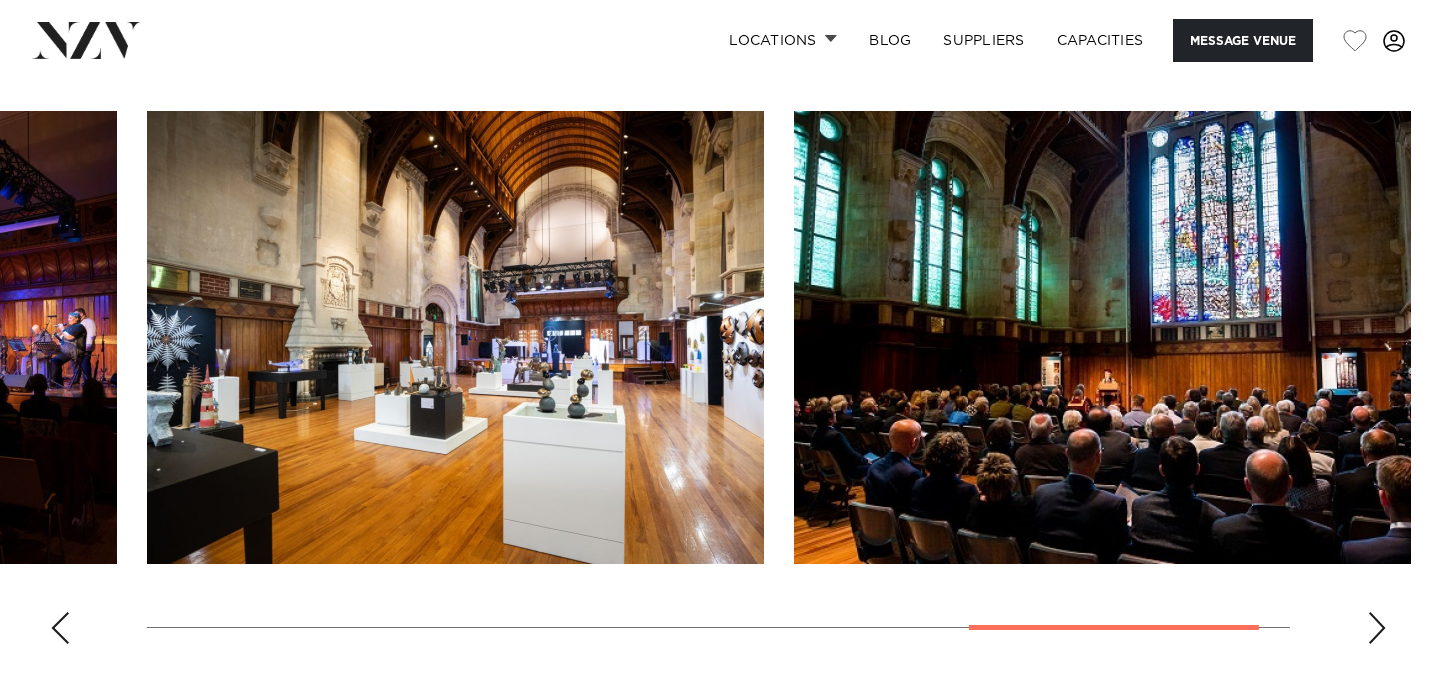 click at bounding box center (60, 628) 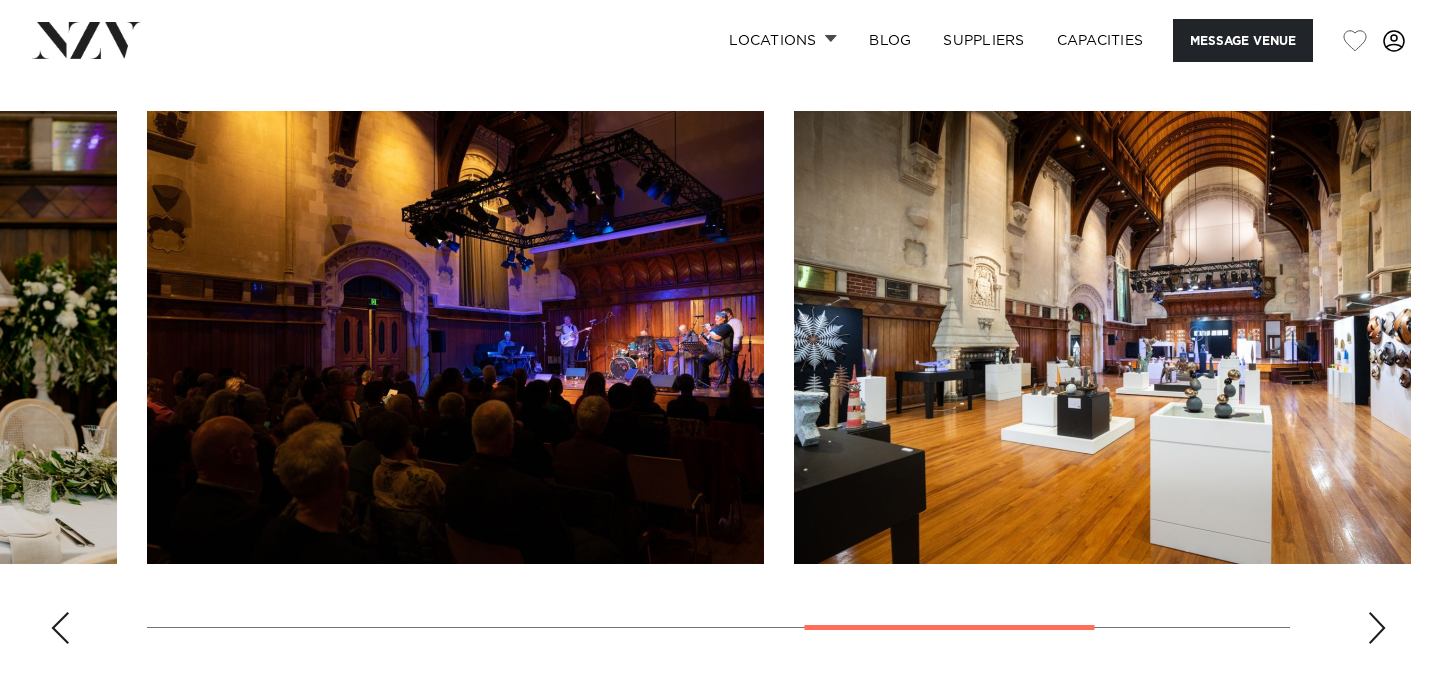 click at bounding box center (60, 628) 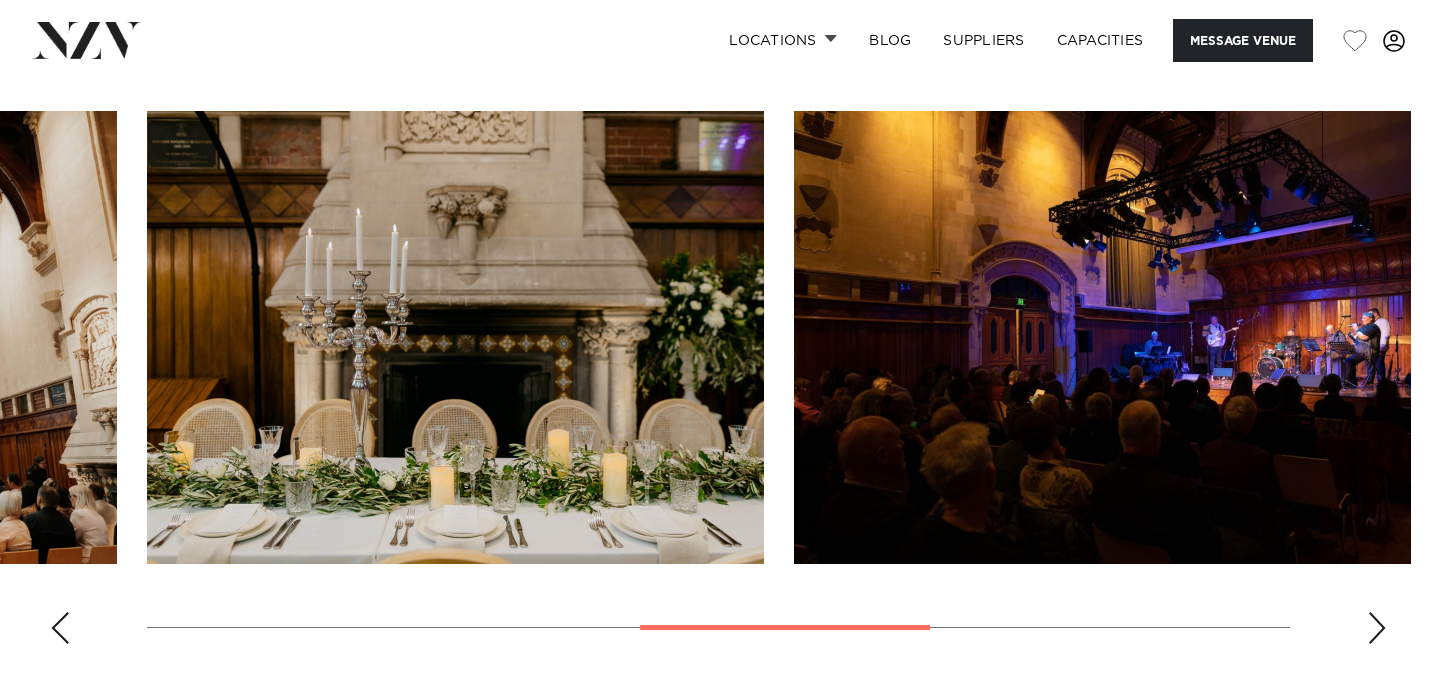 click at bounding box center [60, 628] 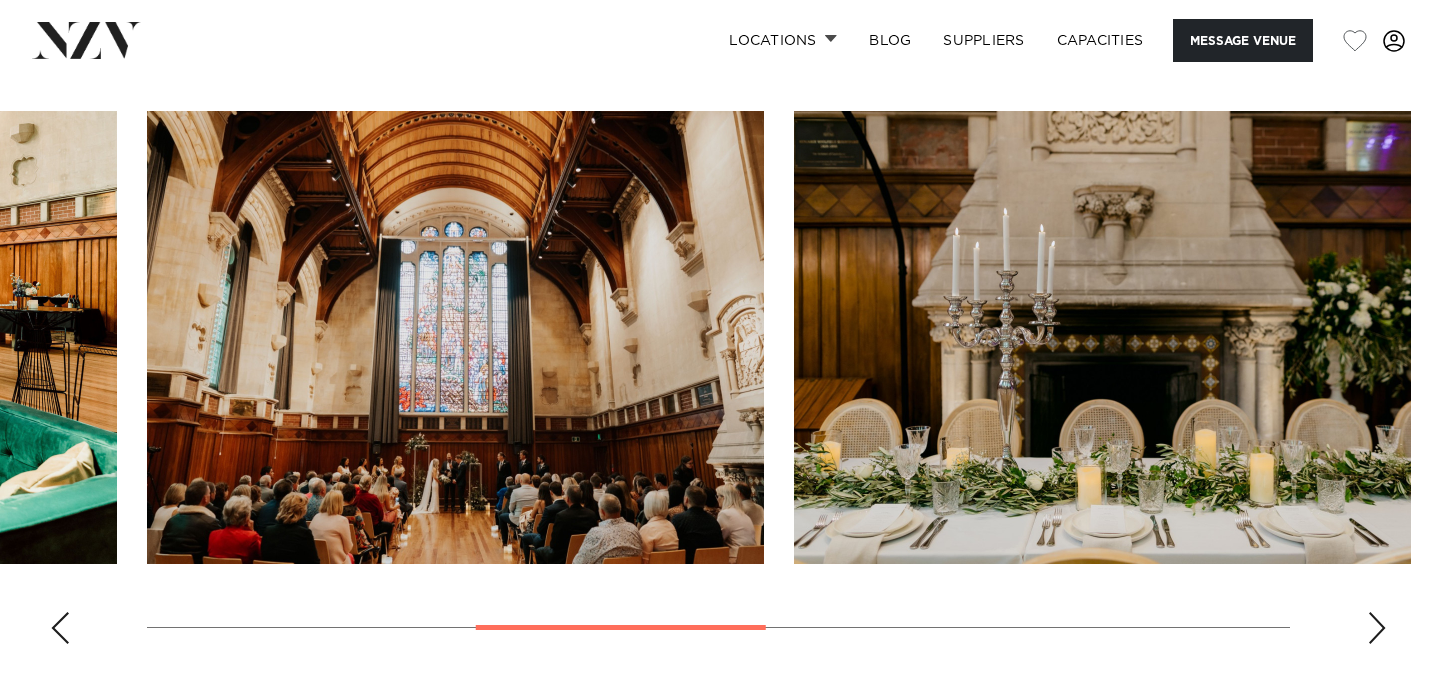 click at bounding box center (60, 628) 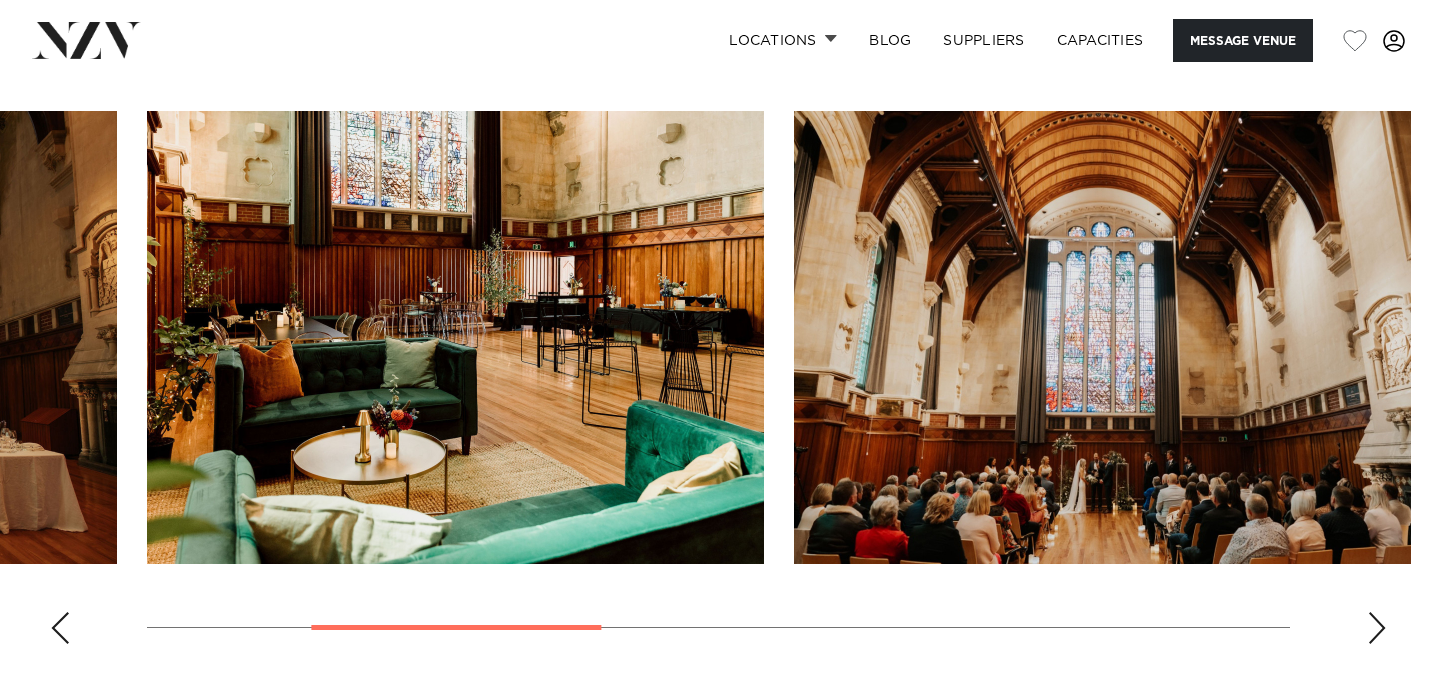 click at bounding box center (60, 628) 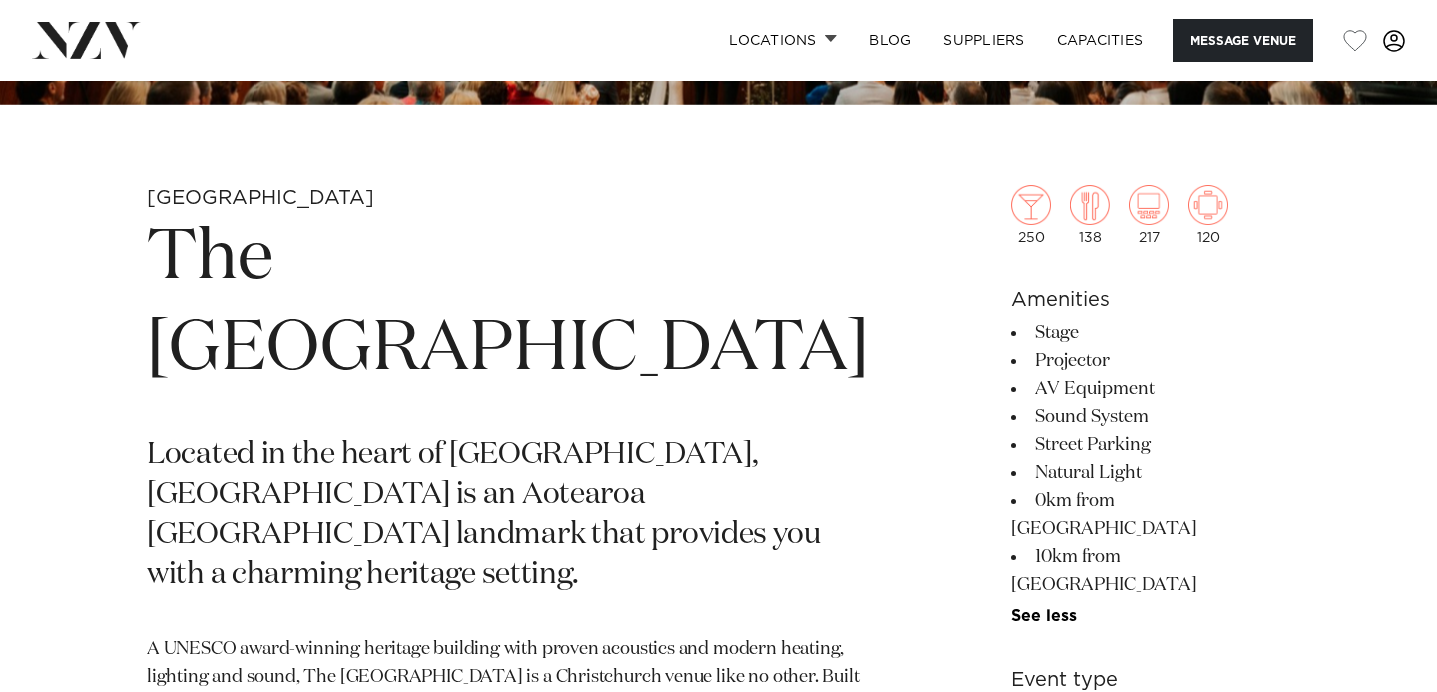 scroll, scrollTop: 0, scrollLeft: 0, axis: both 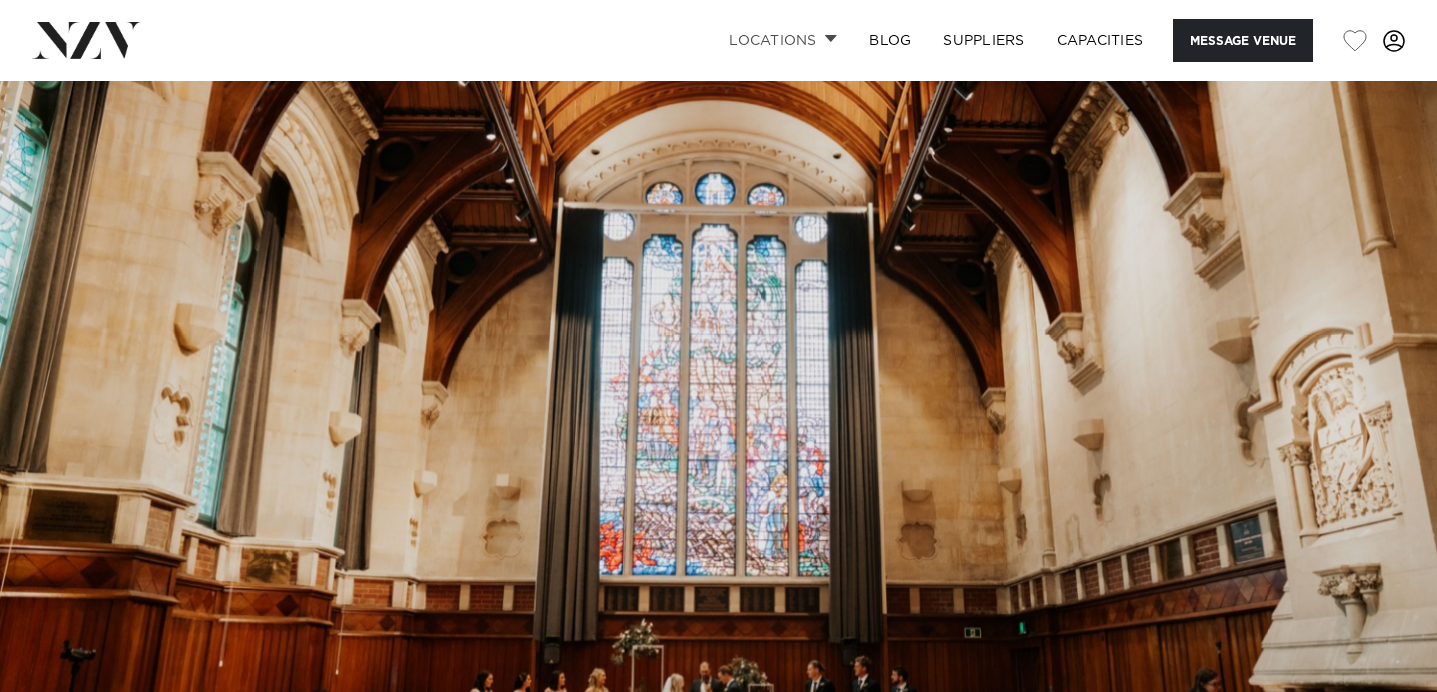 click on "Locations" at bounding box center [783, 40] 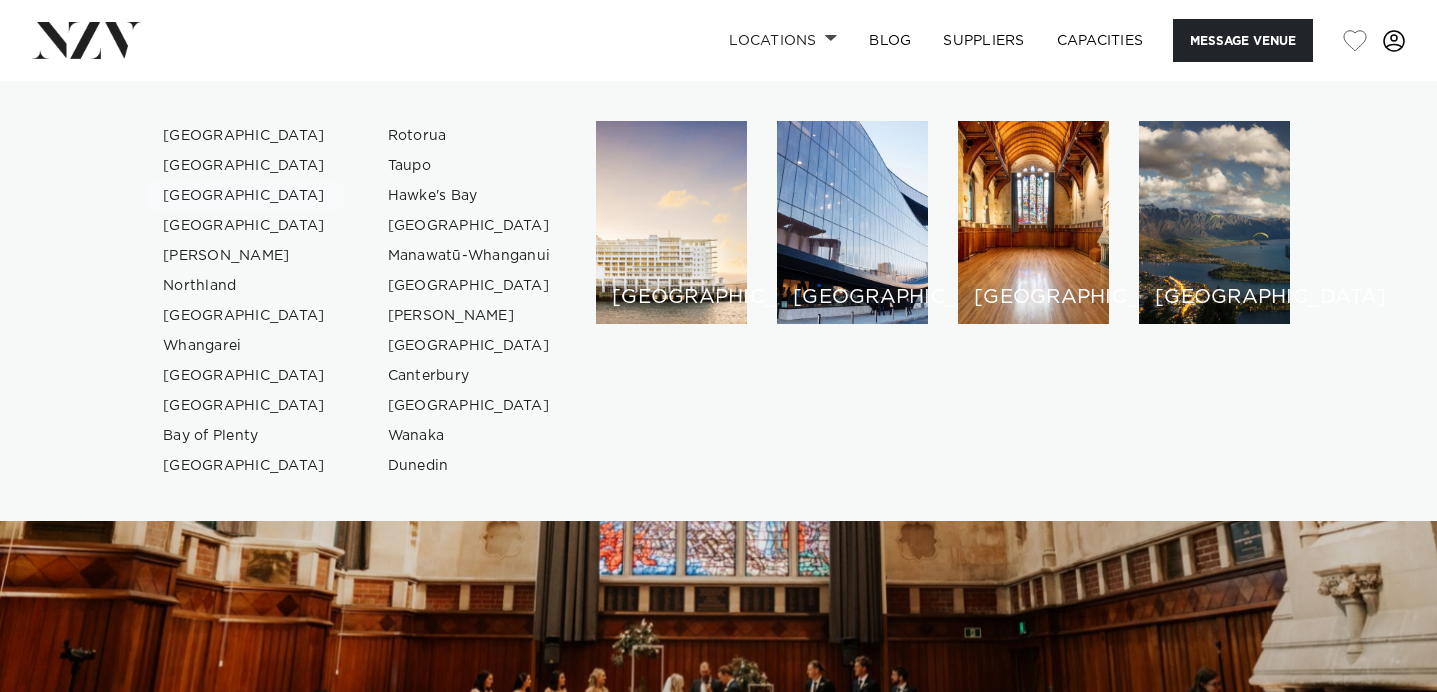click on "[GEOGRAPHIC_DATA]" at bounding box center [244, 196] 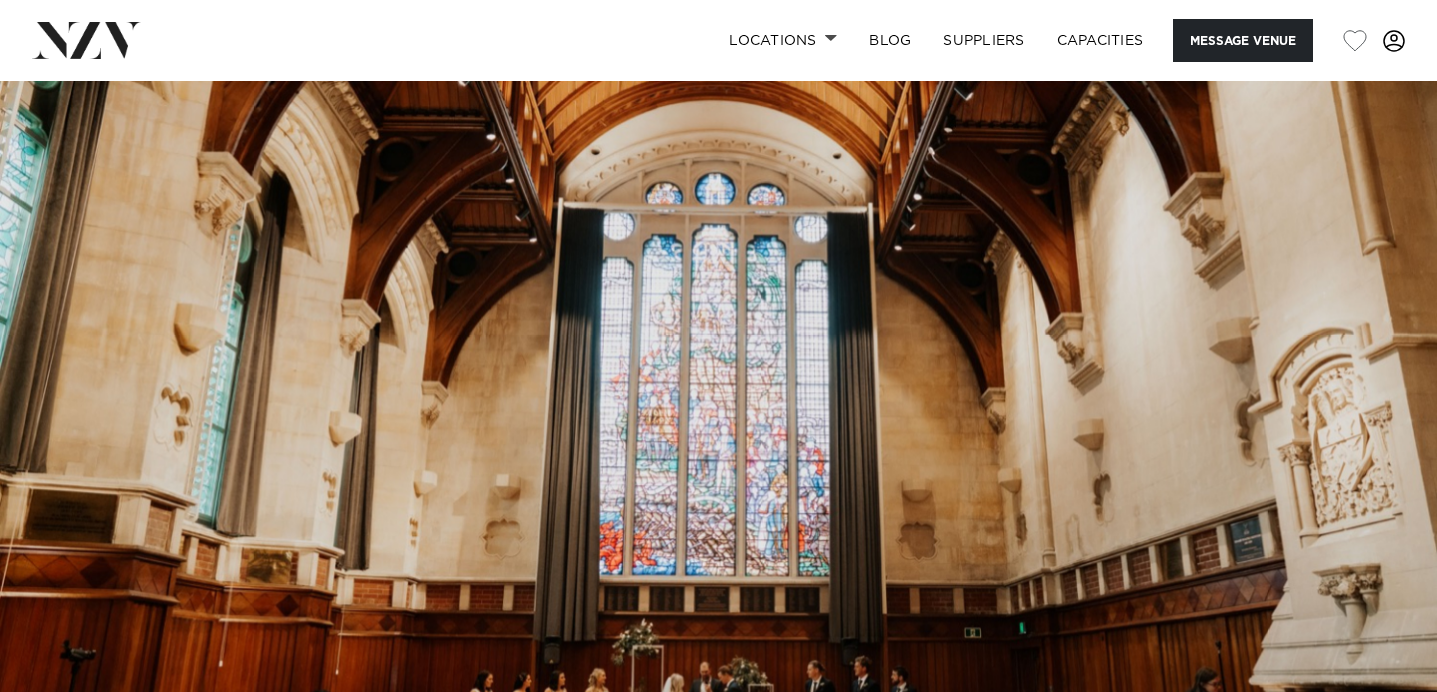 click at bounding box center (718, 418) 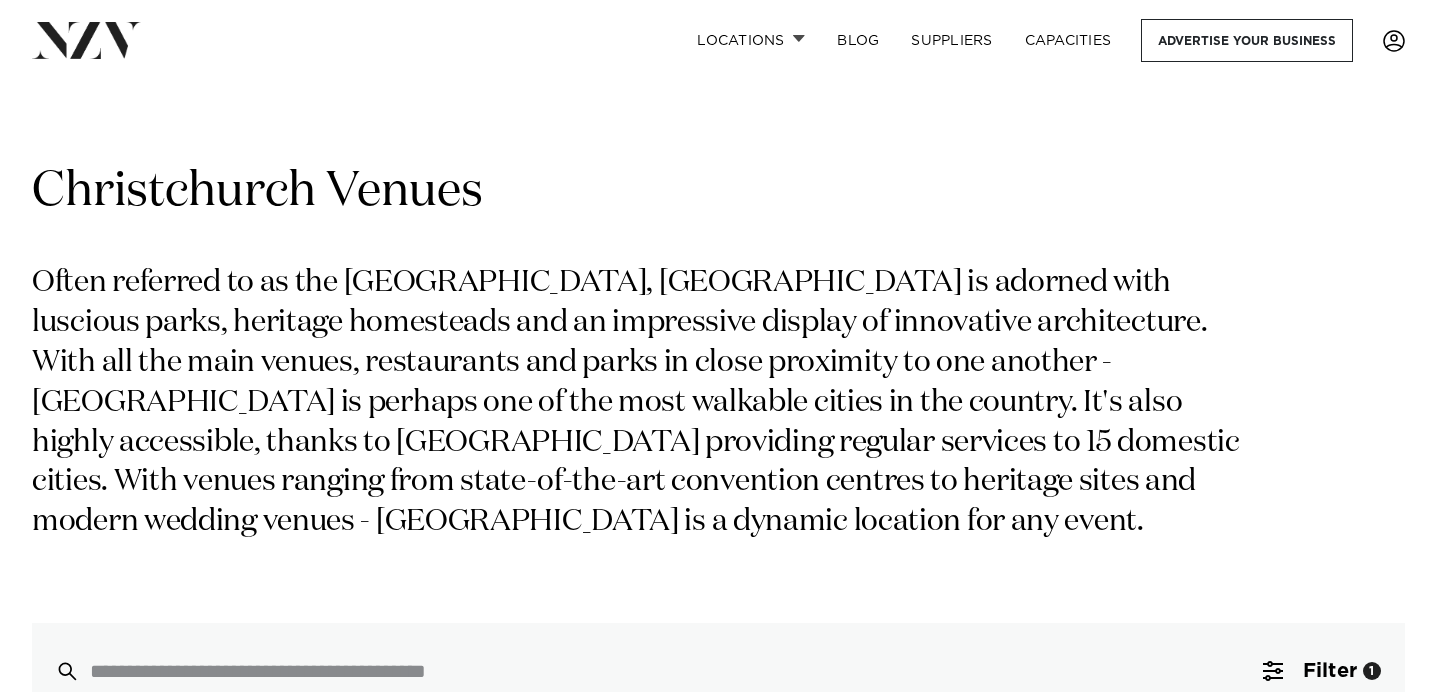 scroll, scrollTop: 0, scrollLeft: 0, axis: both 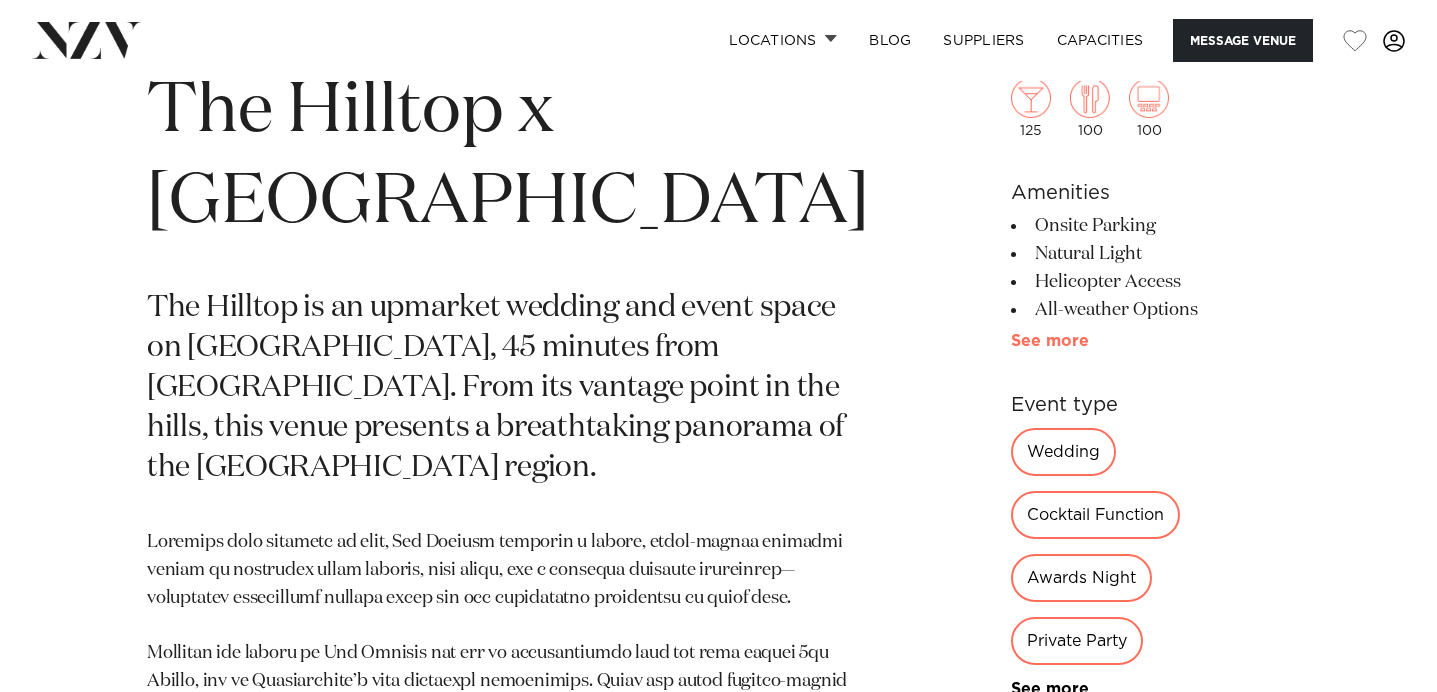 click on "See more" at bounding box center (1089, 341) 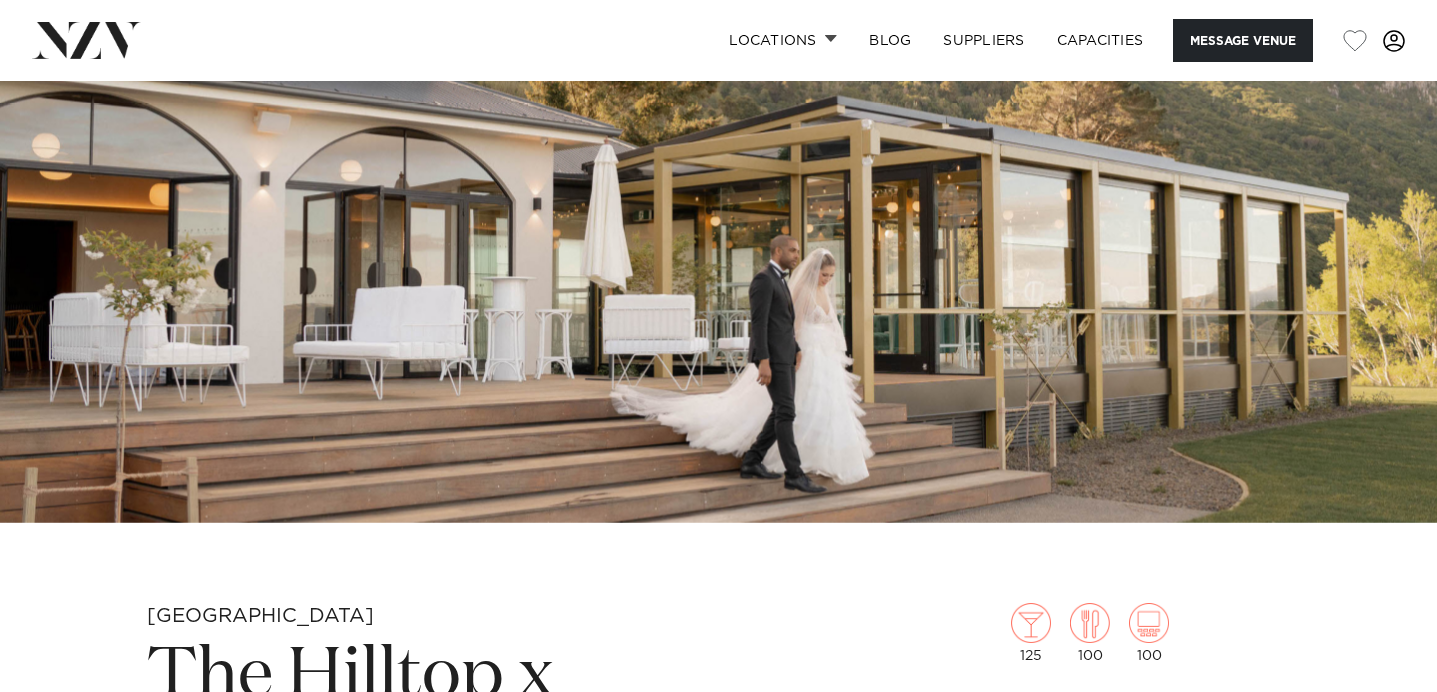 scroll, scrollTop: 0, scrollLeft: 0, axis: both 